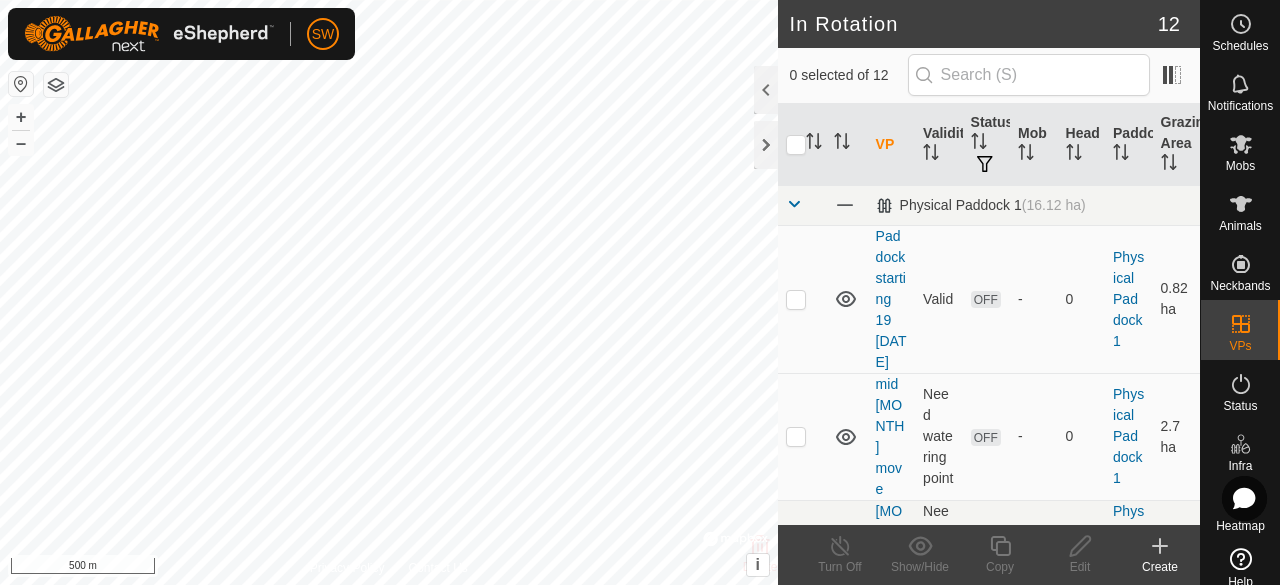 scroll, scrollTop: 0, scrollLeft: 0, axis: both 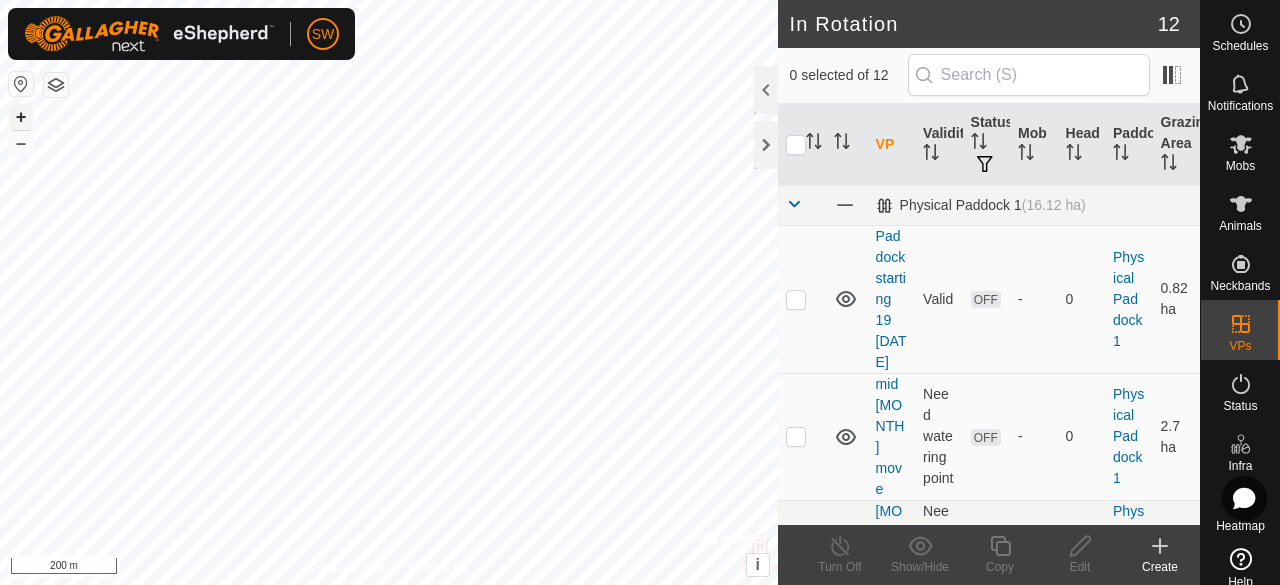click on "+" at bounding box center [21, 117] 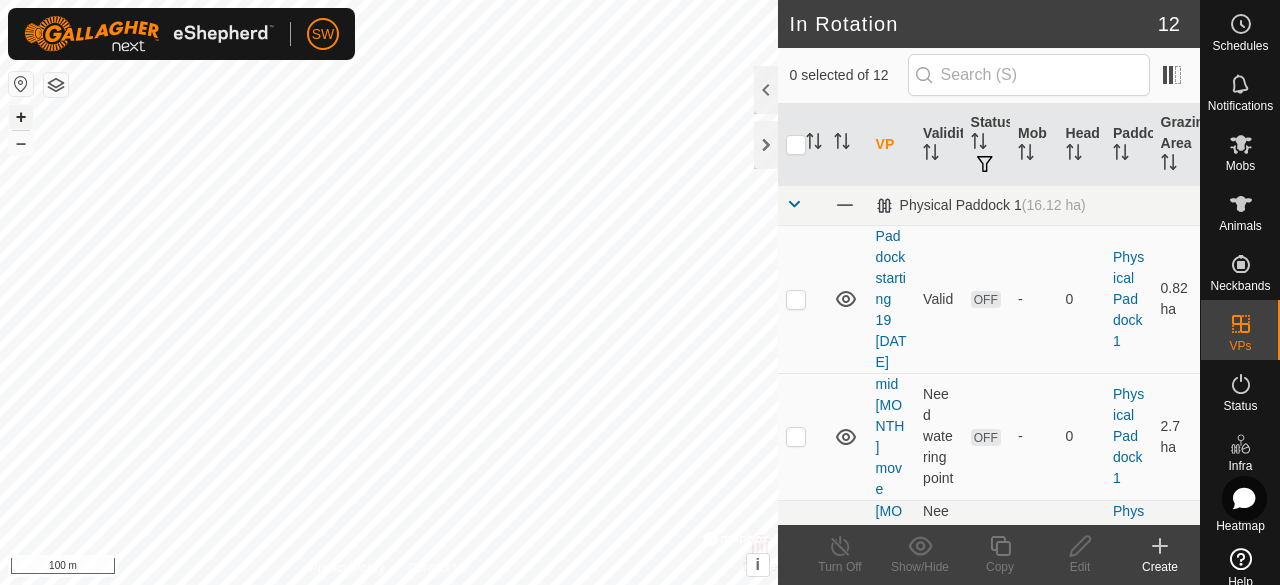 click on "+" at bounding box center [21, 117] 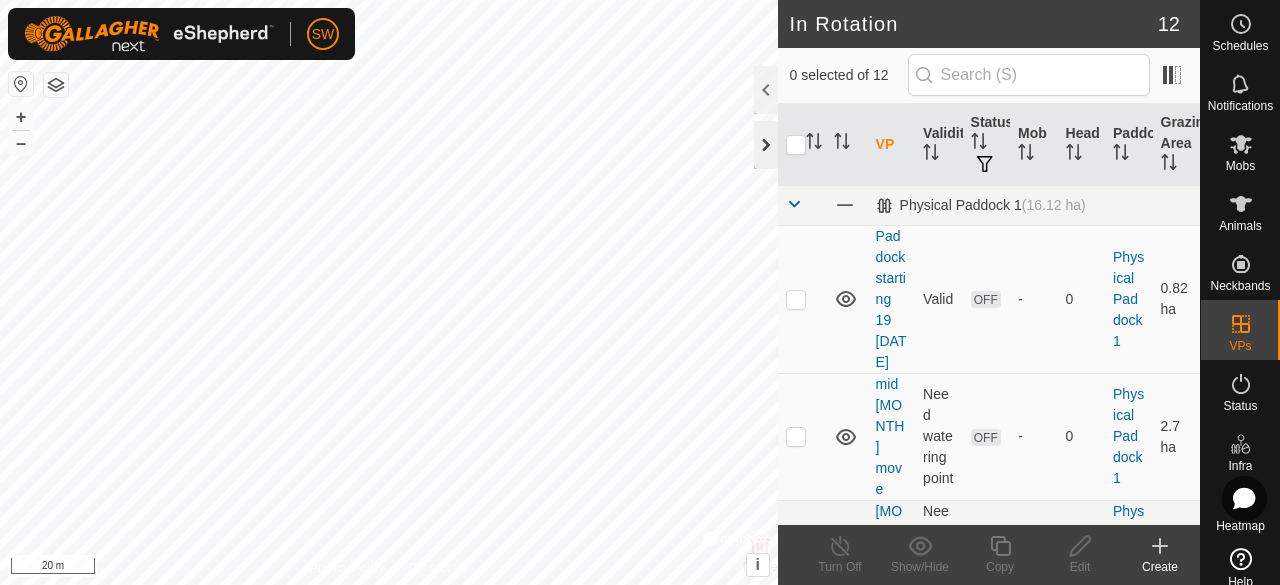 click 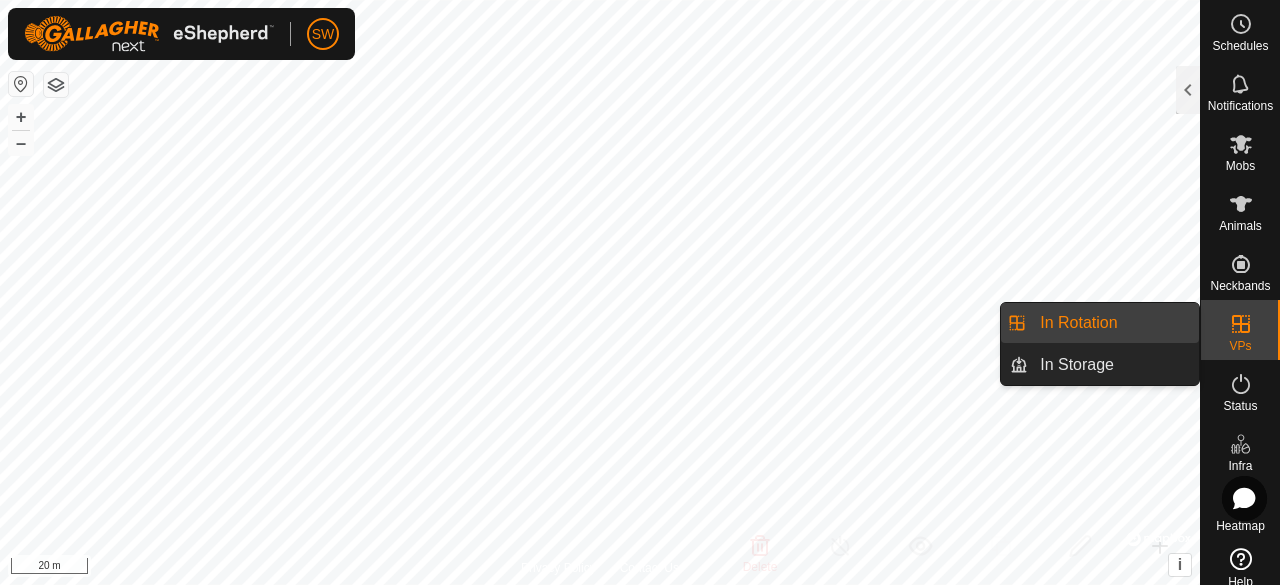 click at bounding box center [1241, 324] 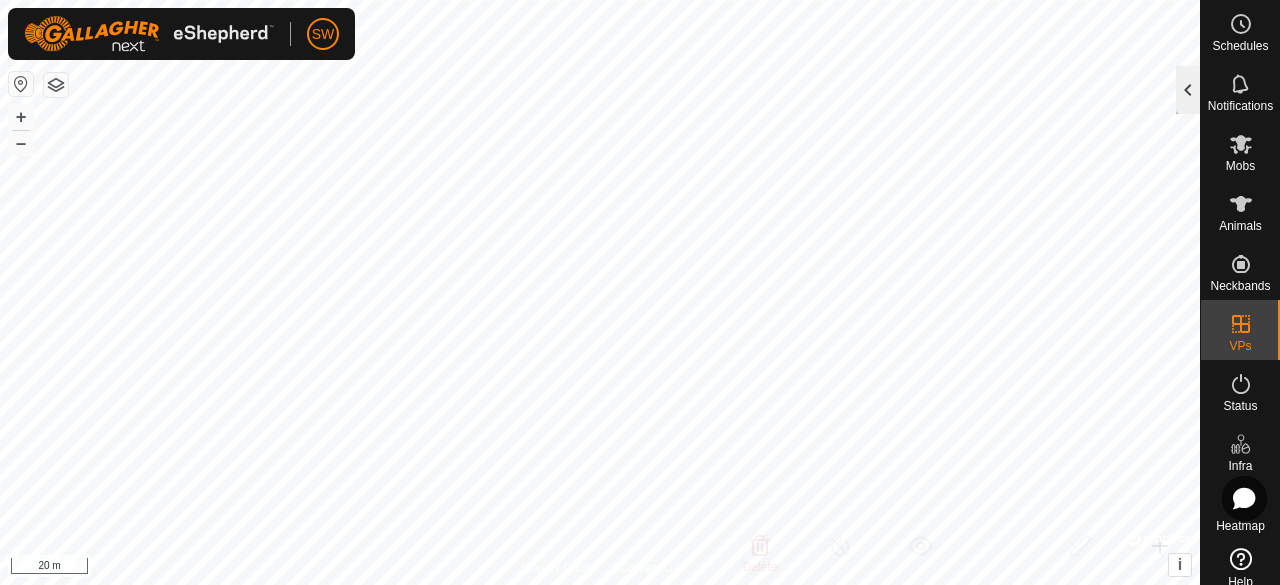 click 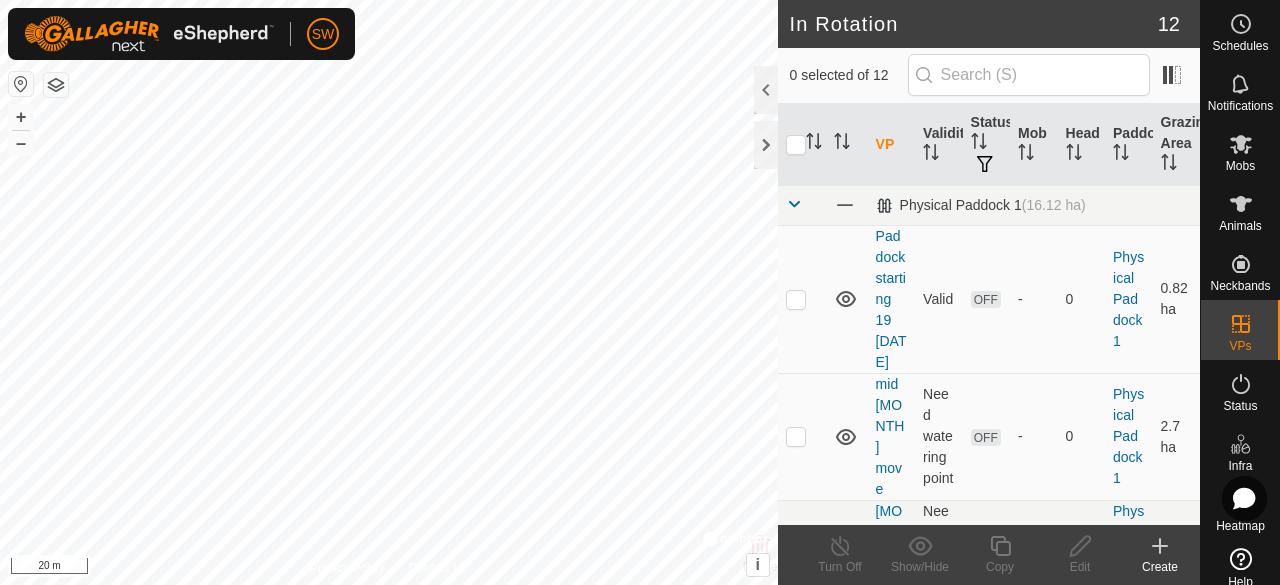 click 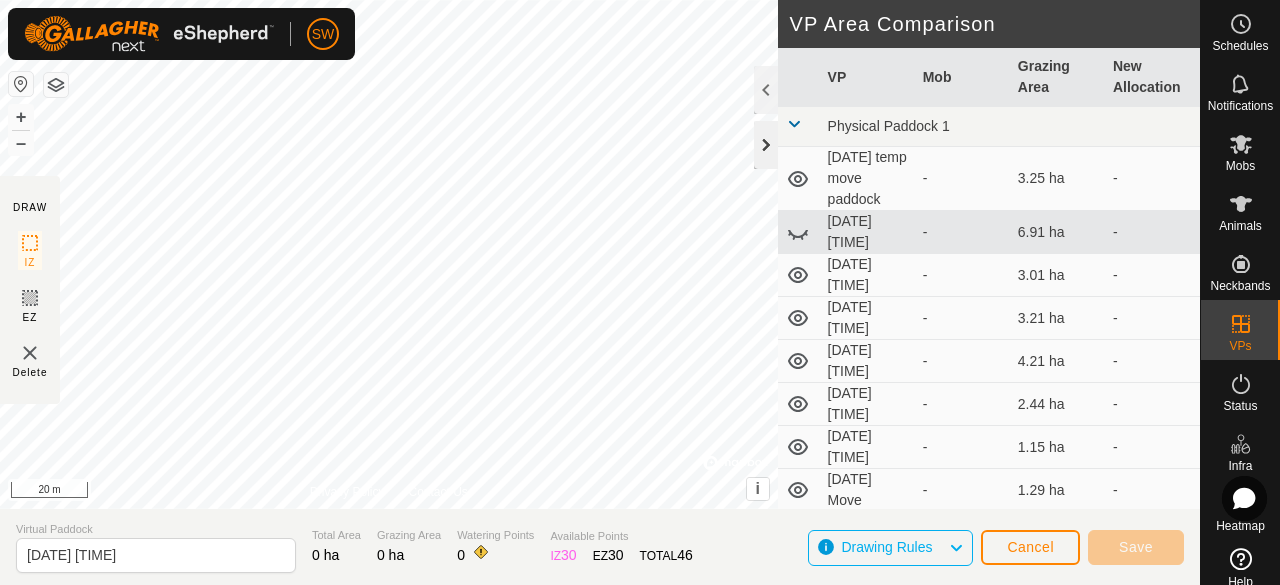 click 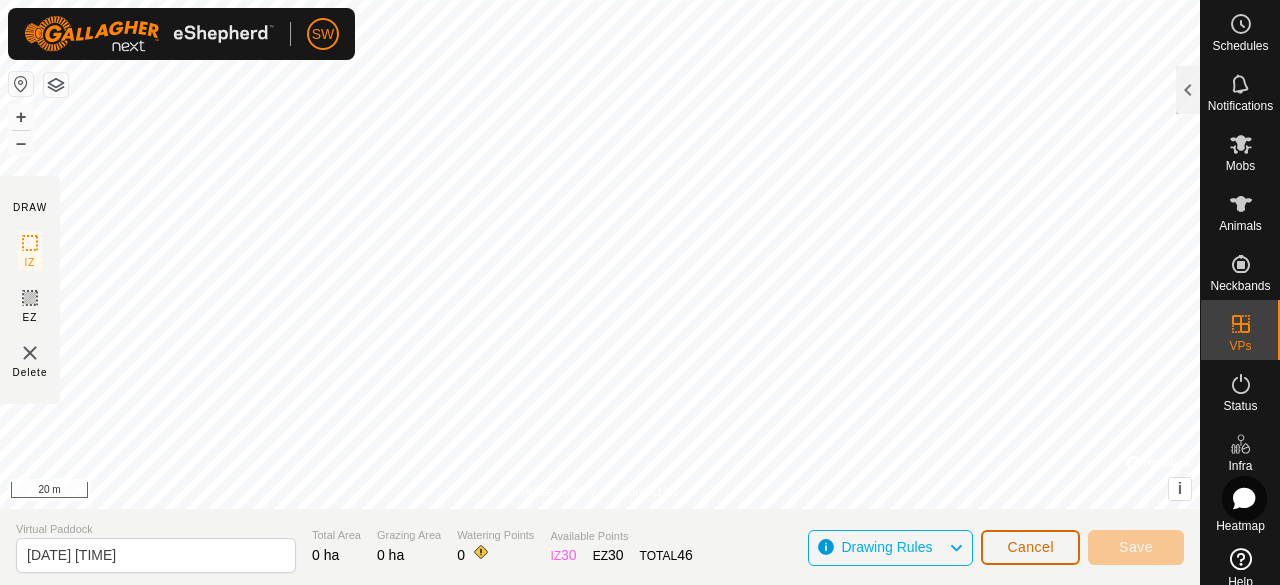 click on "Cancel" 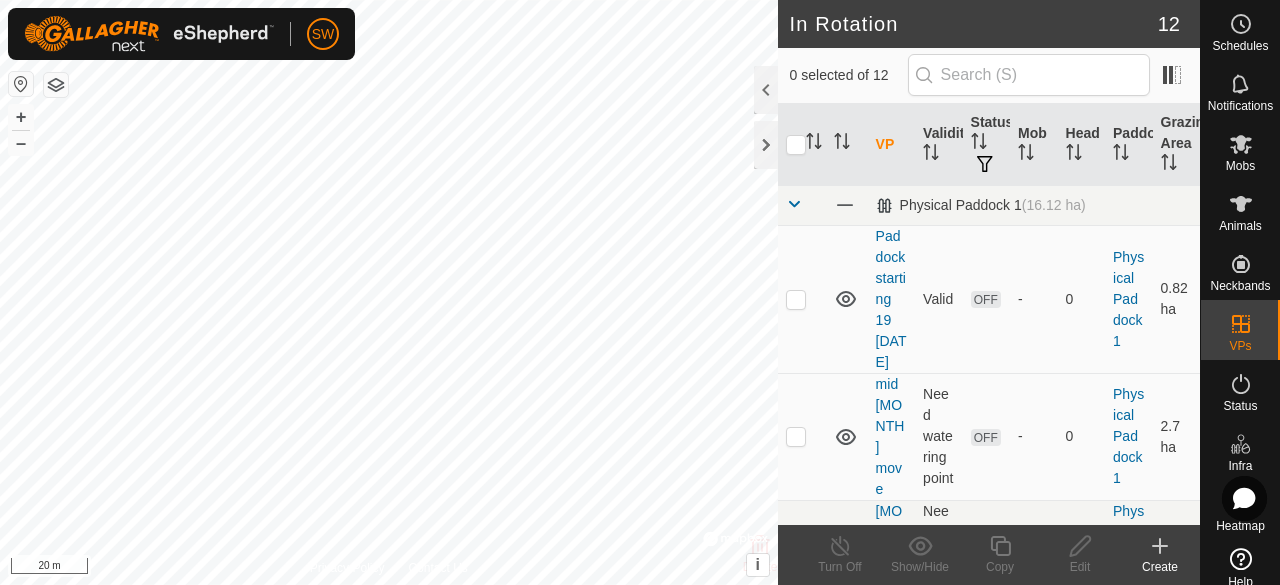 click 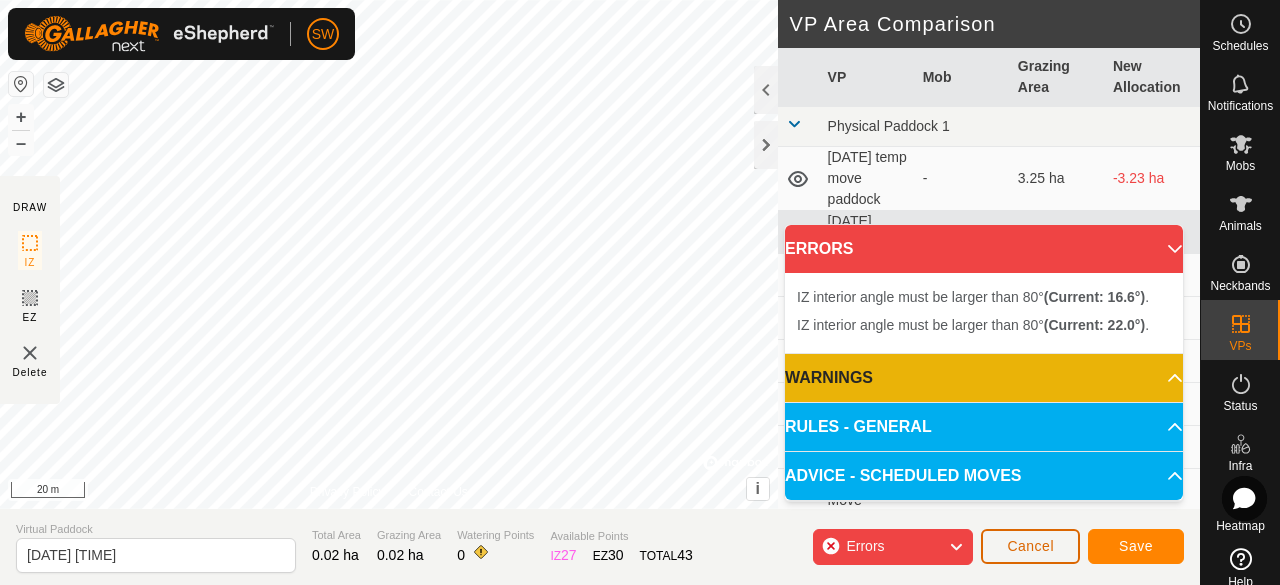 click on "Cancel" 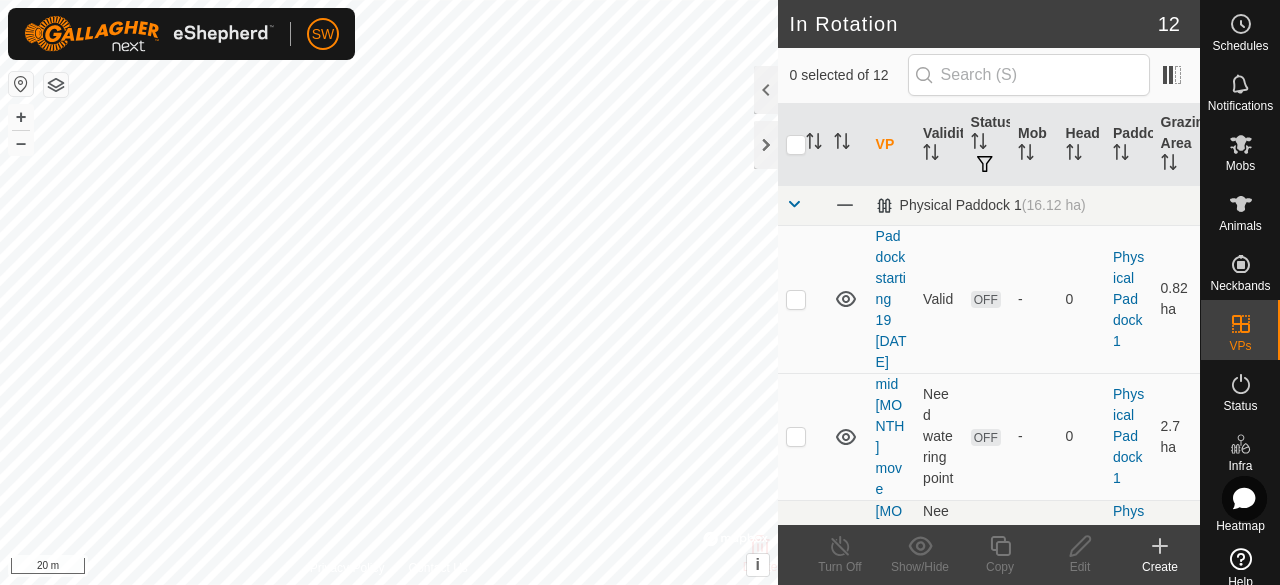click 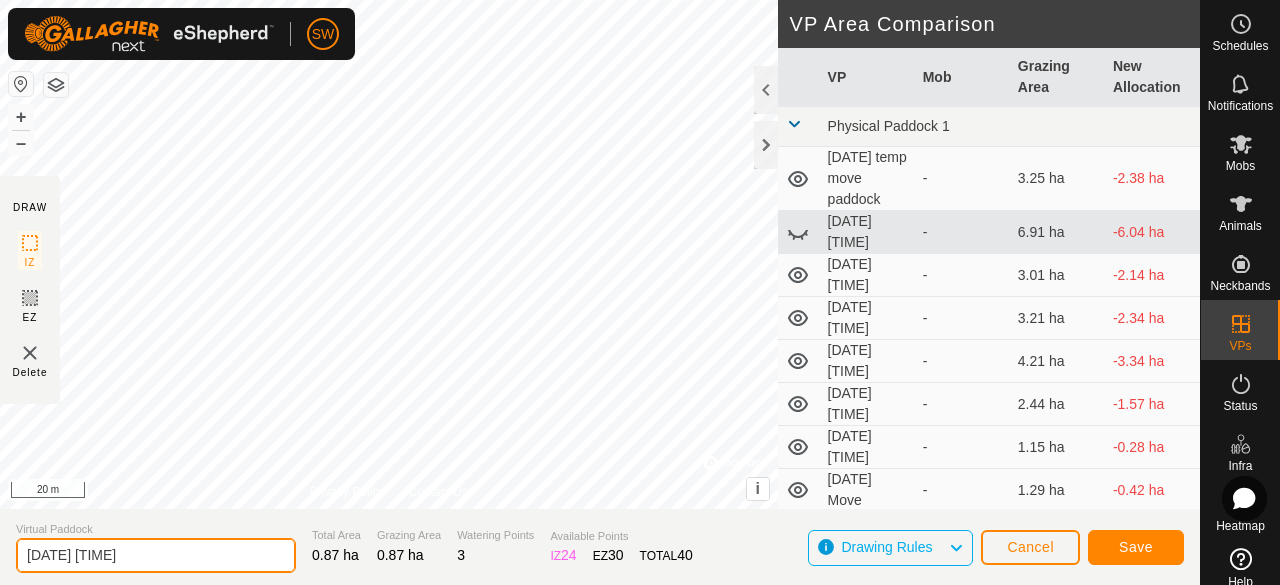 drag, startPoint x: 165, startPoint y: 557, endPoint x: 0, endPoint y: 538, distance: 166.09033 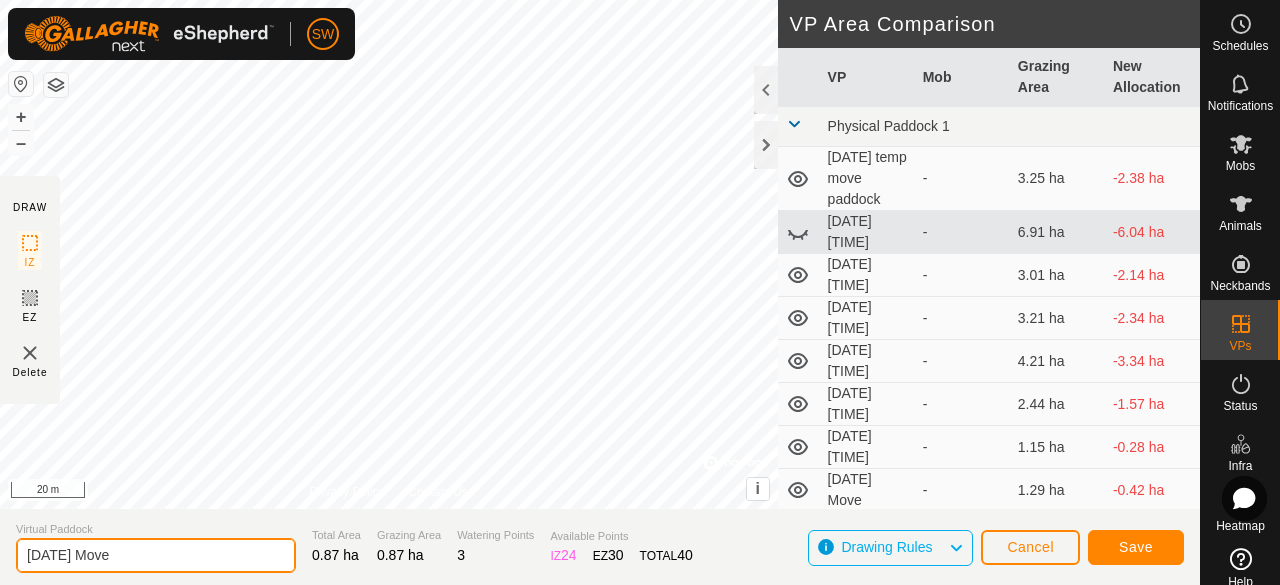 type on "[DATE] Move" 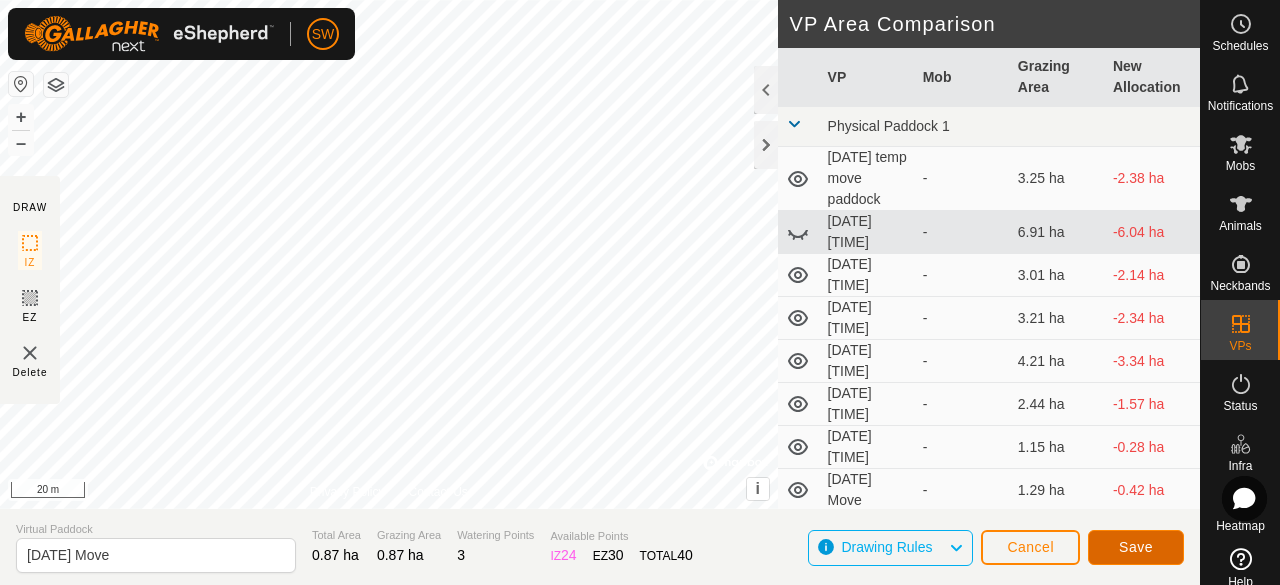 click on "Save" 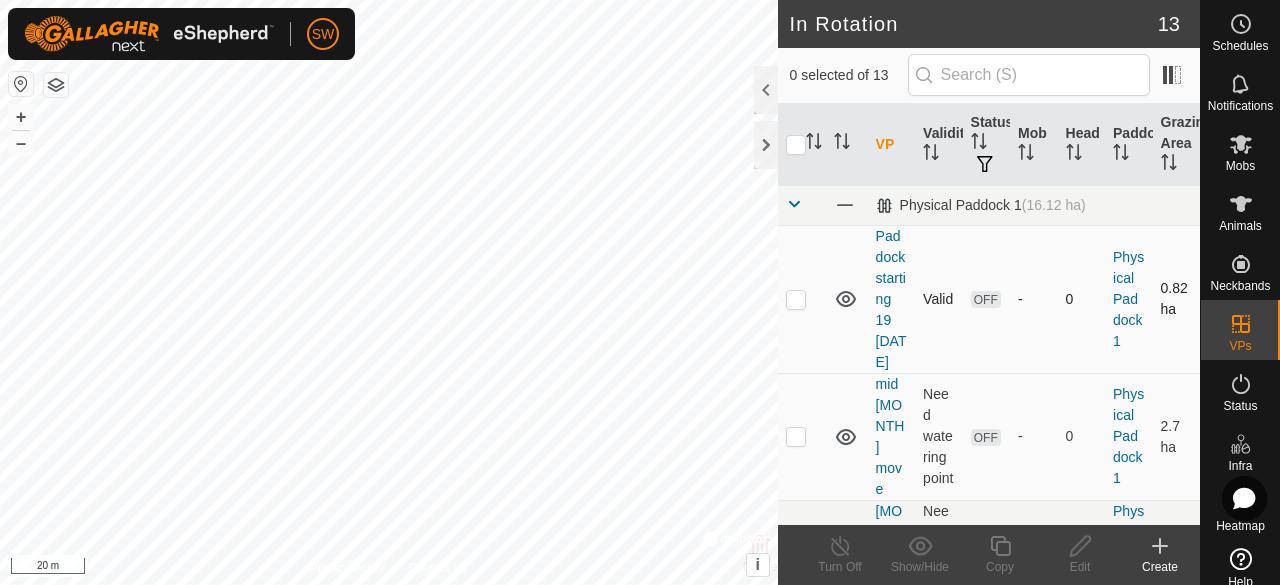 click 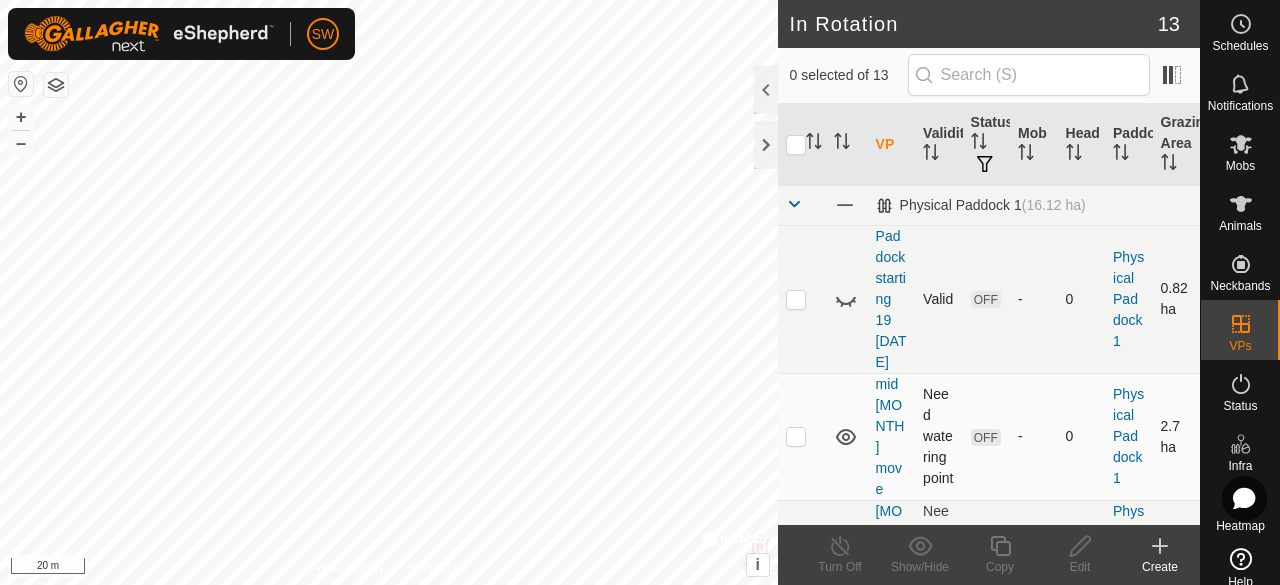 click 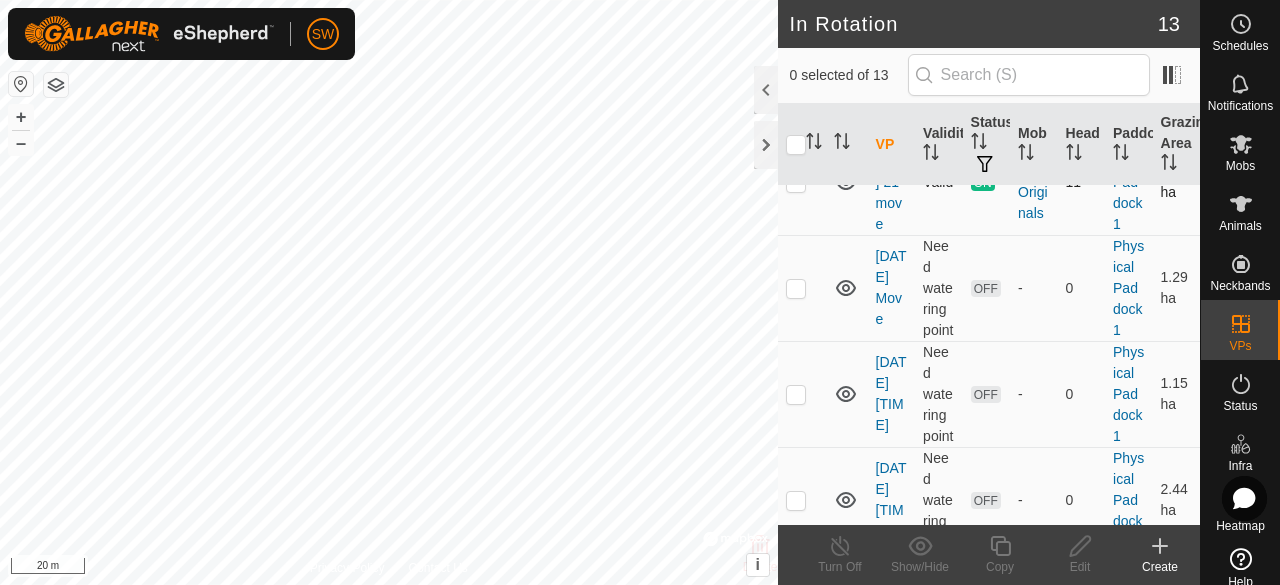 scroll, scrollTop: 503, scrollLeft: 0, axis: vertical 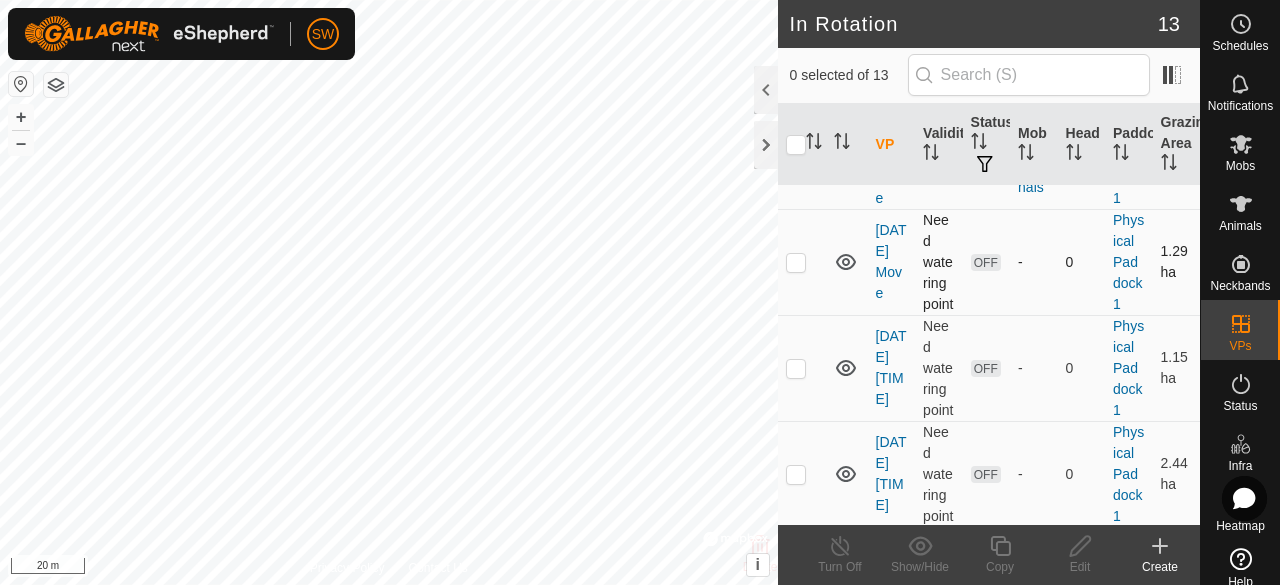 click 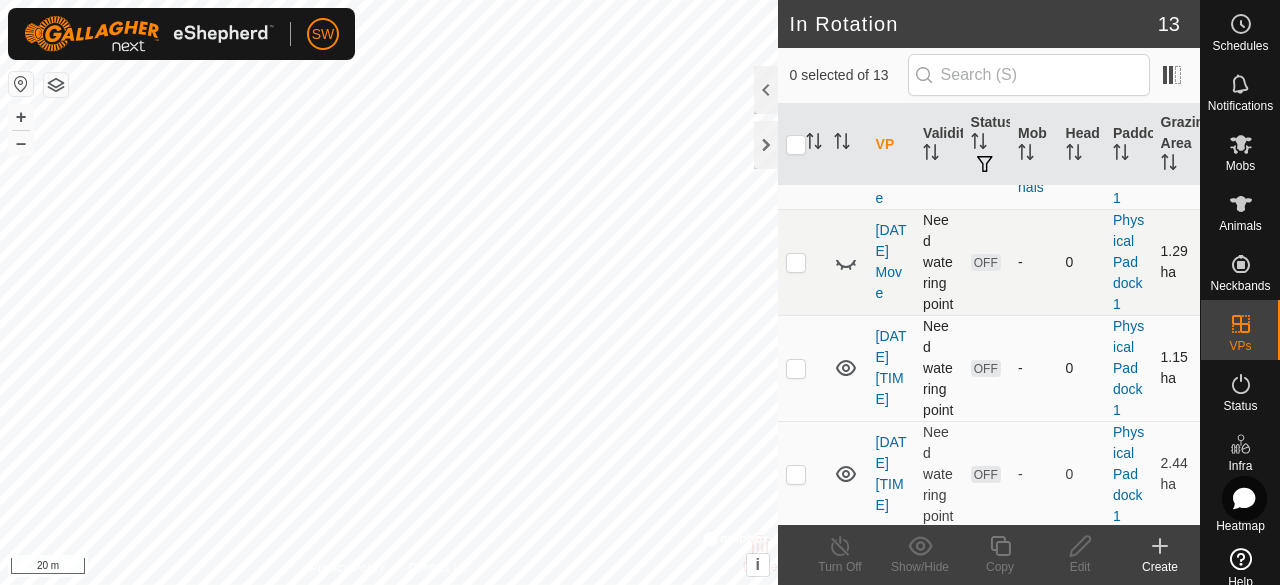 click 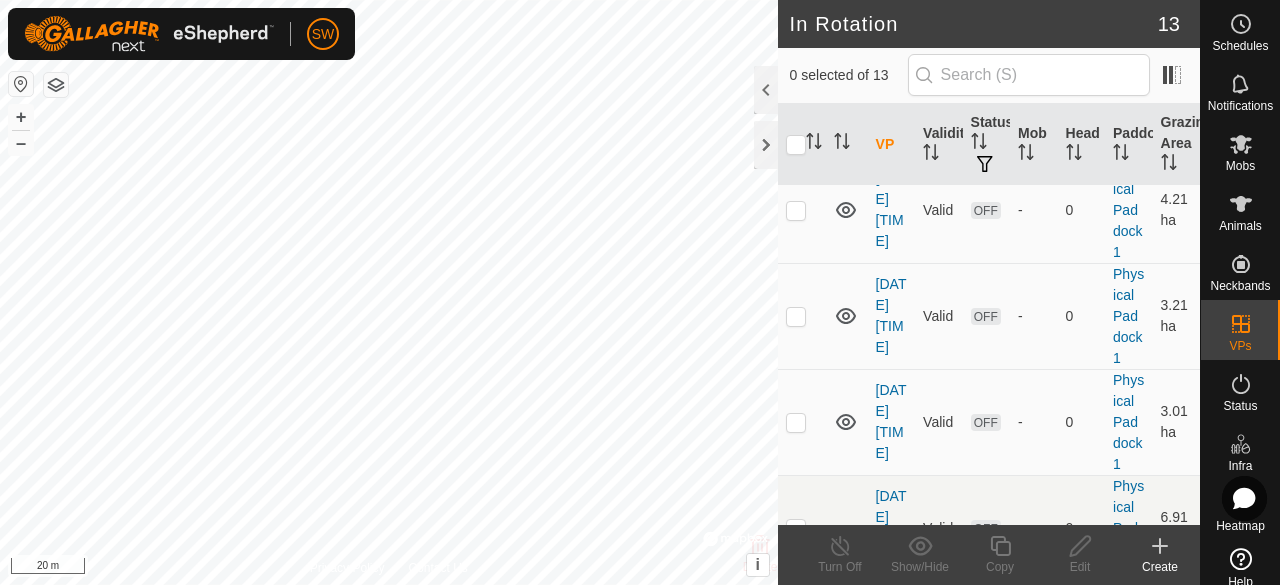 scroll, scrollTop: 875, scrollLeft: 0, axis: vertical 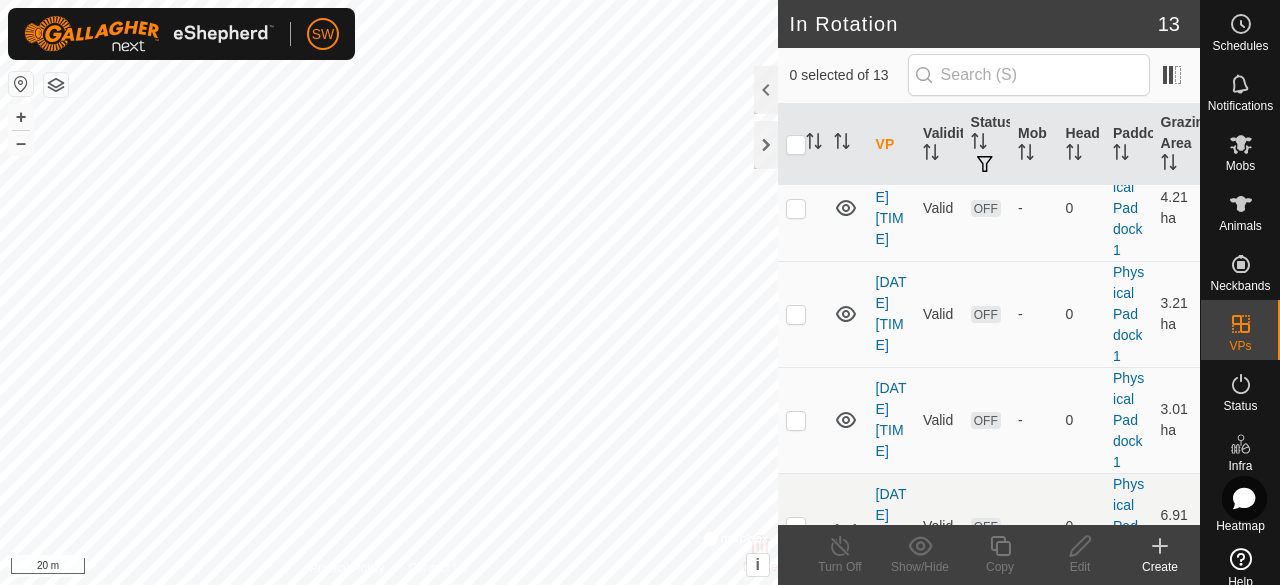 click 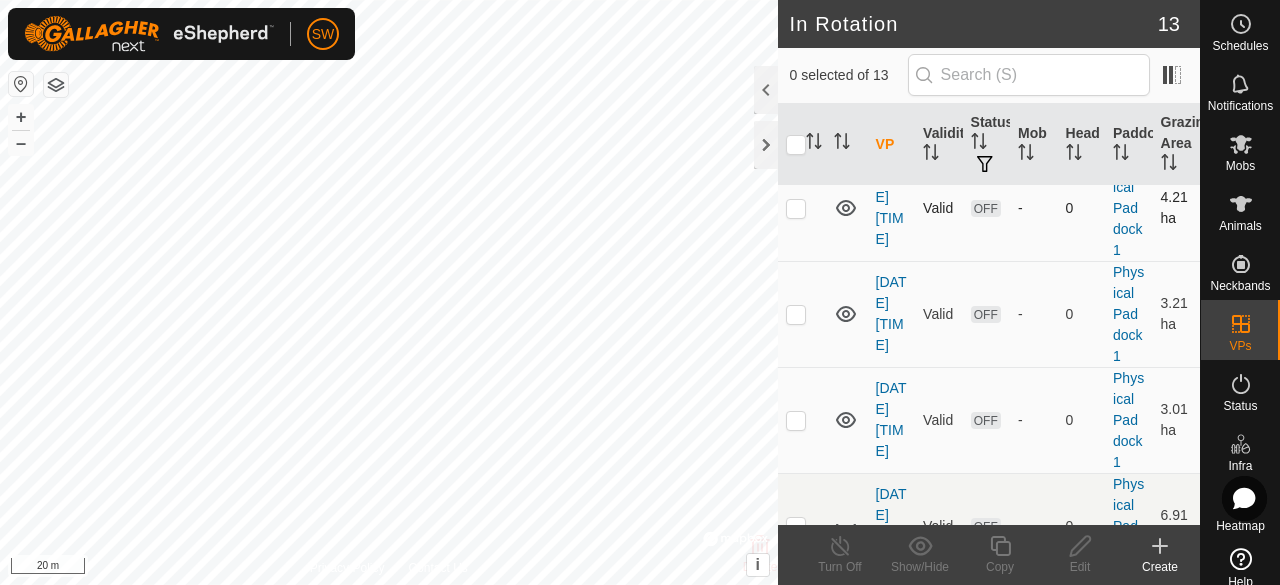 click 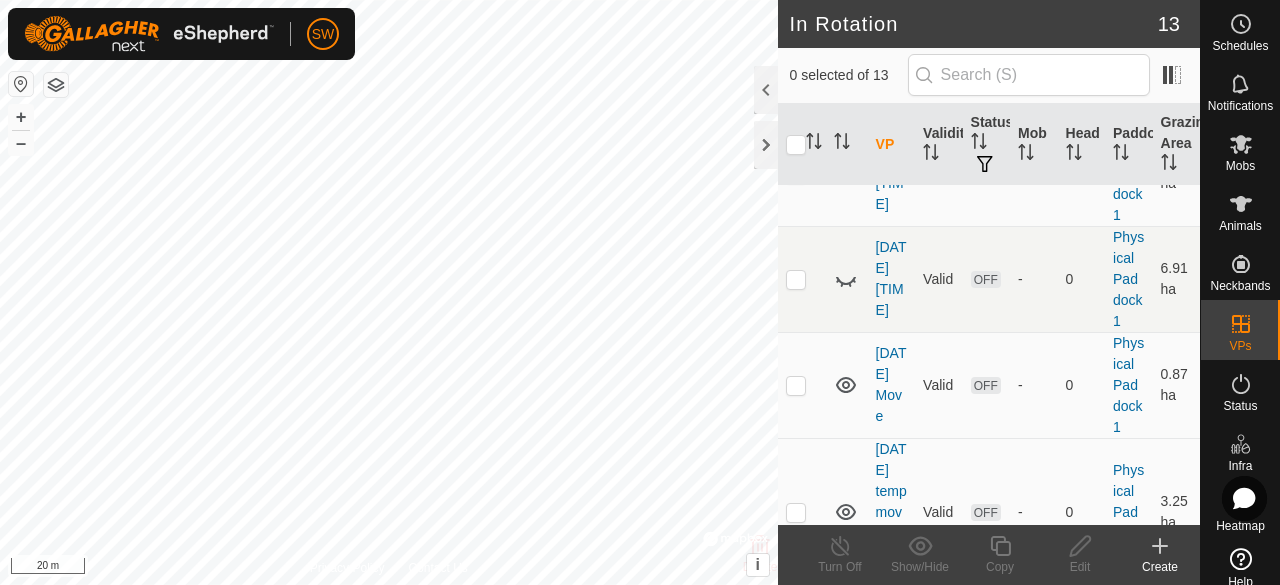 scroll, scrollTop: 1125, scrollLeft: 0, axis: vertical 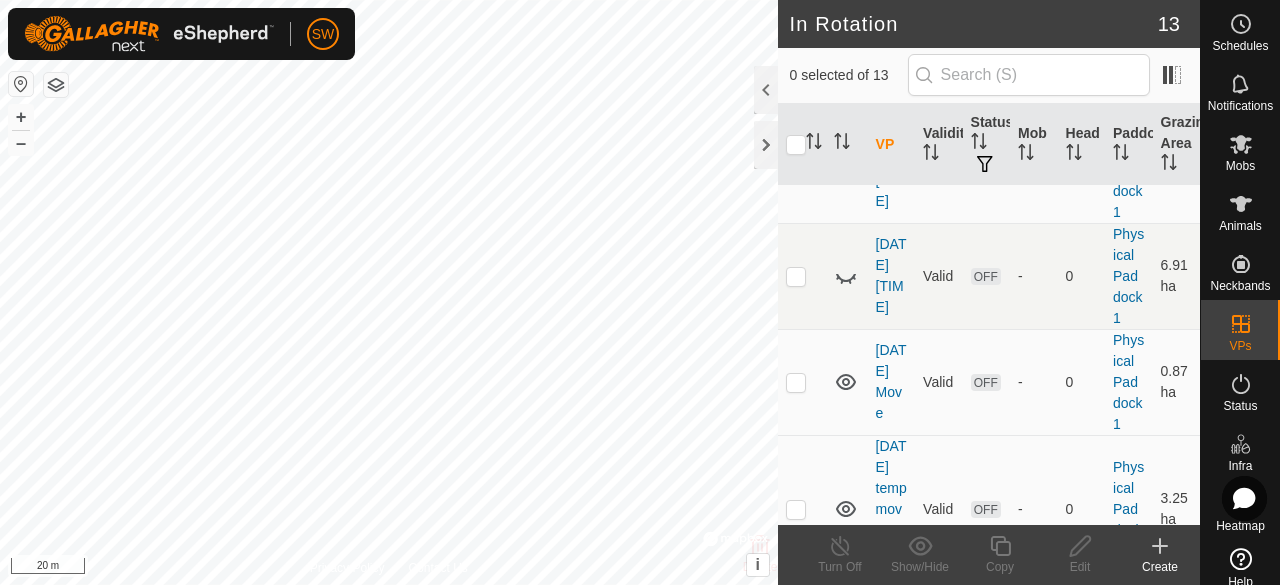 click 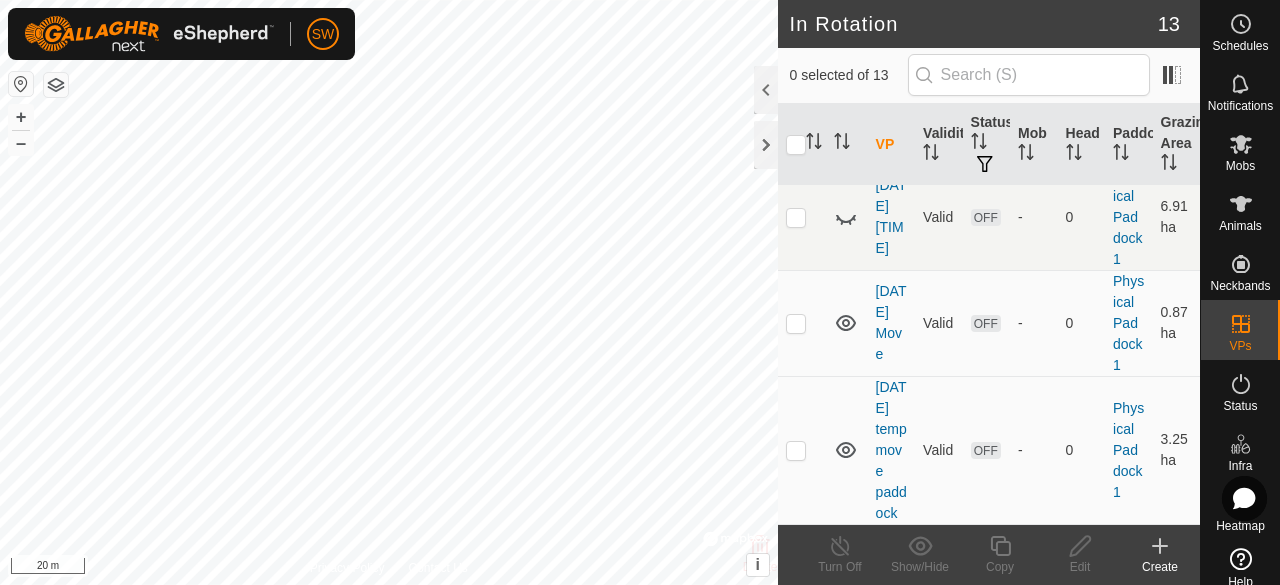 scroll, scrollTop: 1448, scrollLeft: 0, axis: vertical 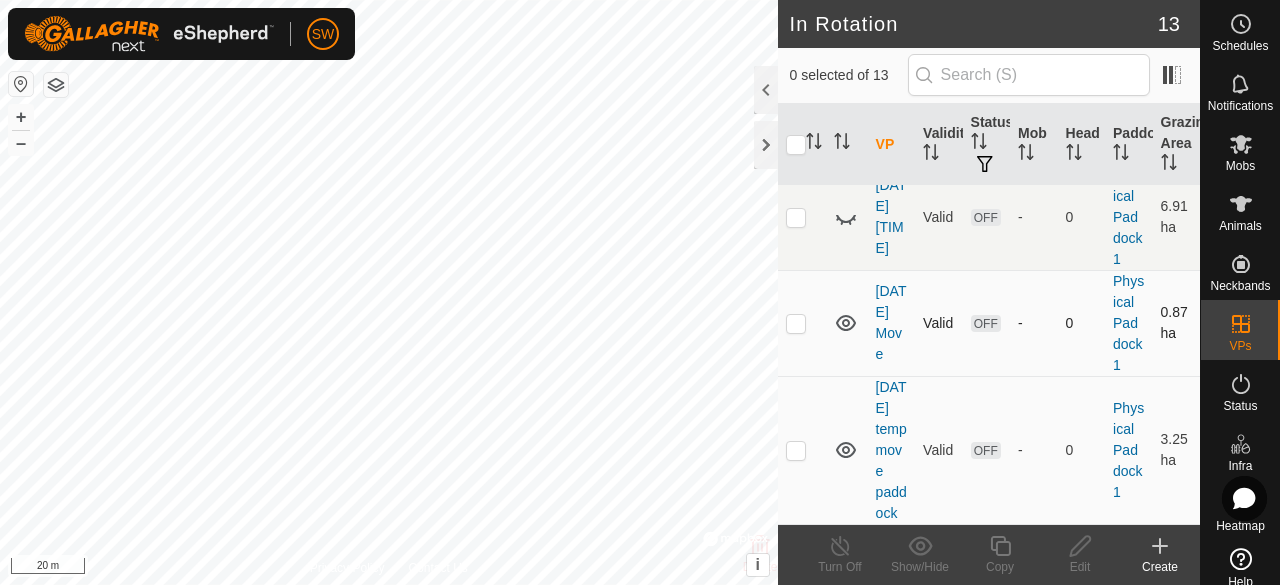click 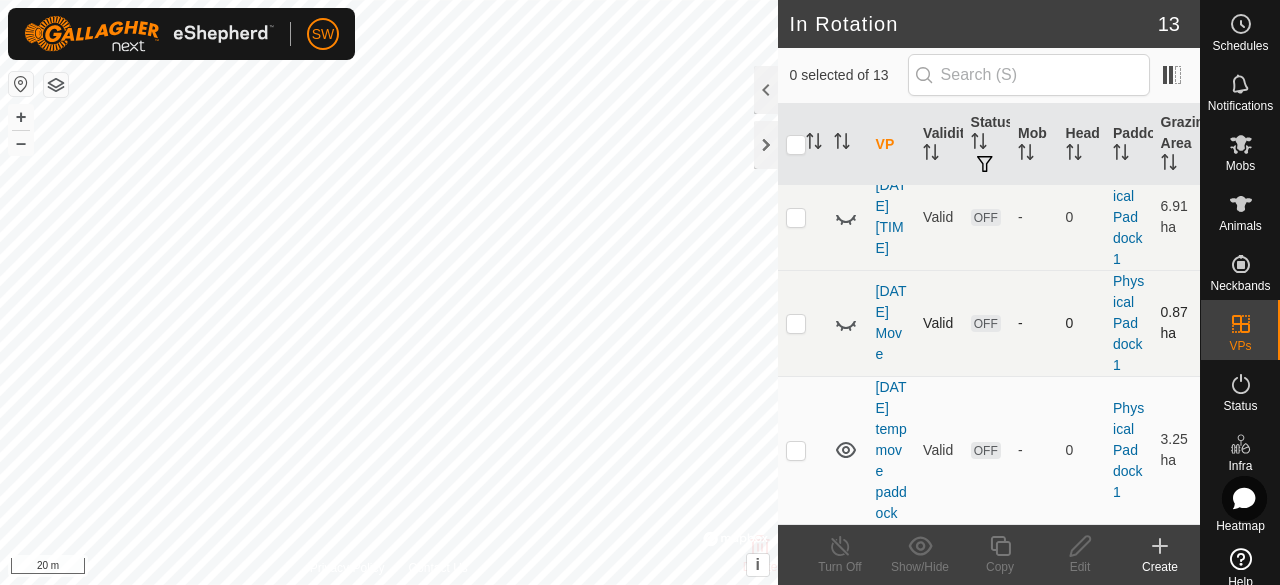 click 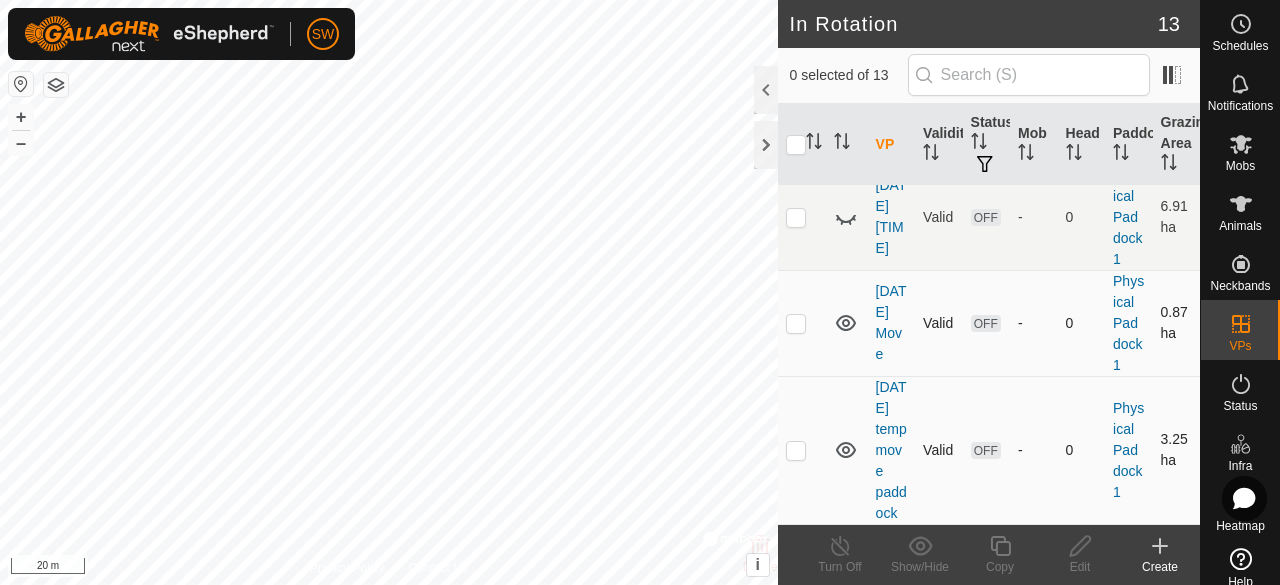 click 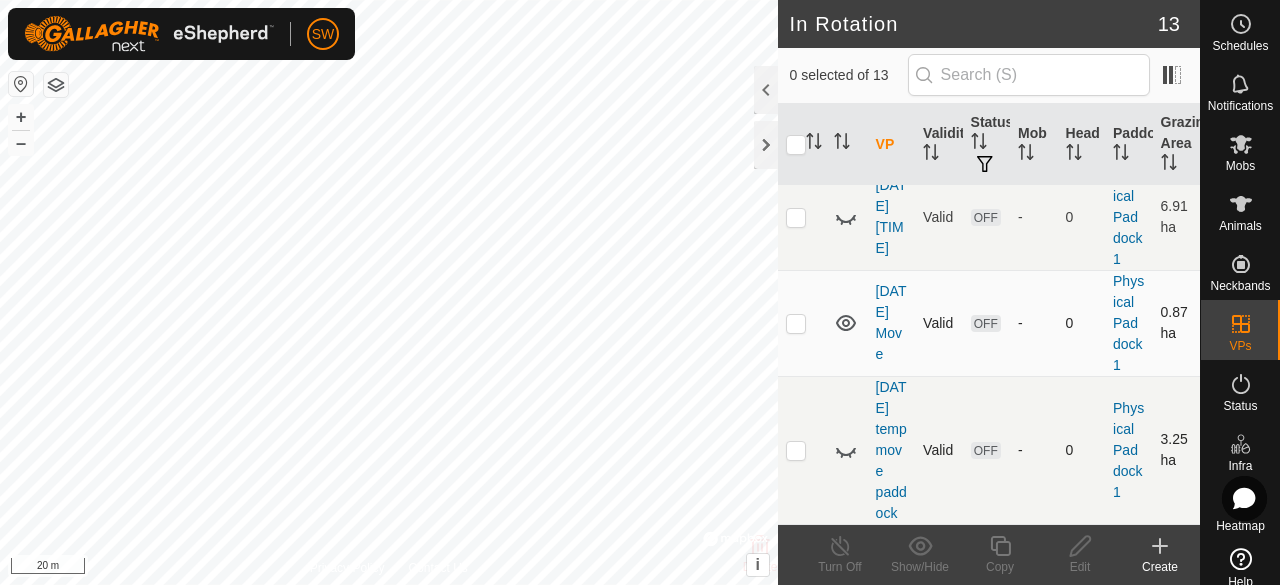 scroll, scrollTop: 1492, scrollLeft: 0, axis: vertical 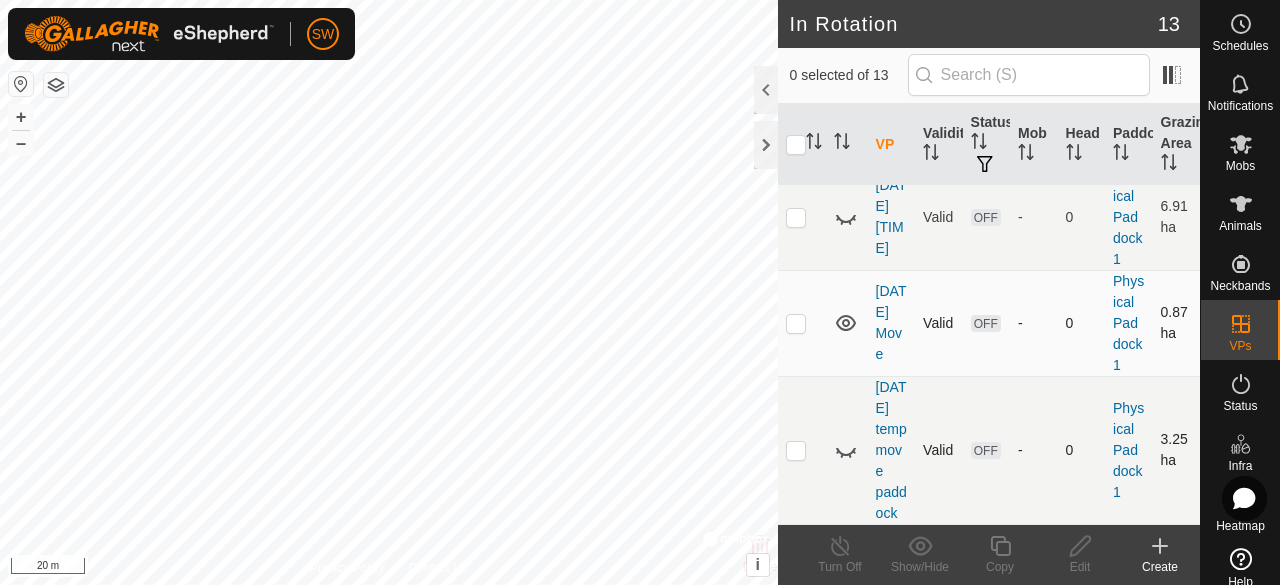 click at bounding box center (796, 323) 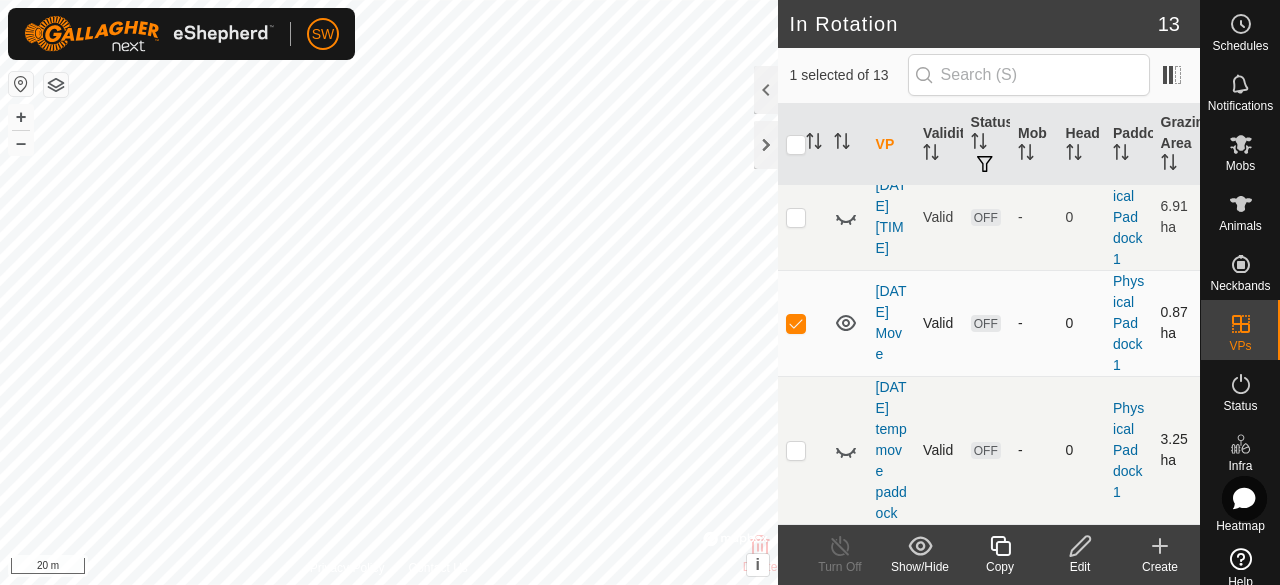click at bounding box center [796, 323] 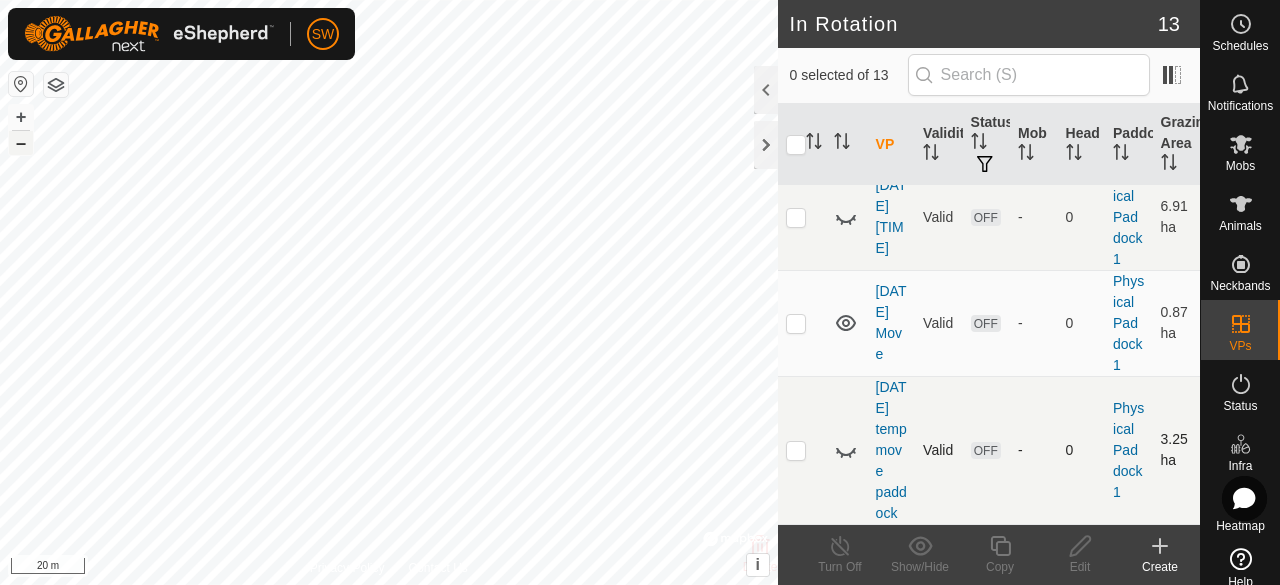 click on "–" at bounding box center (21, 143) 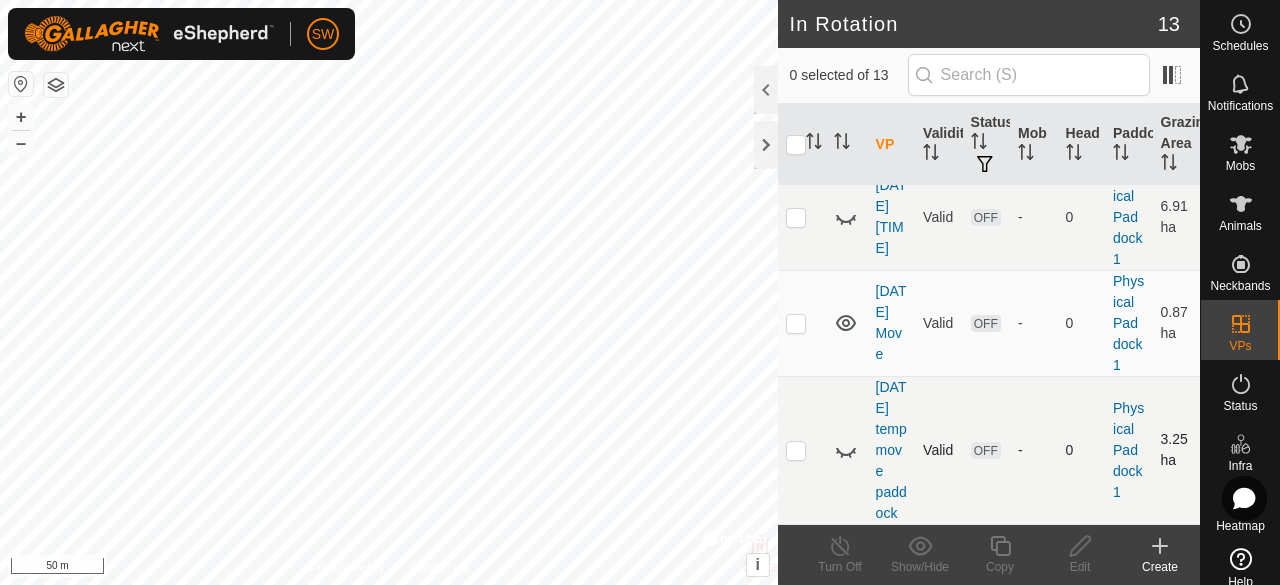 click 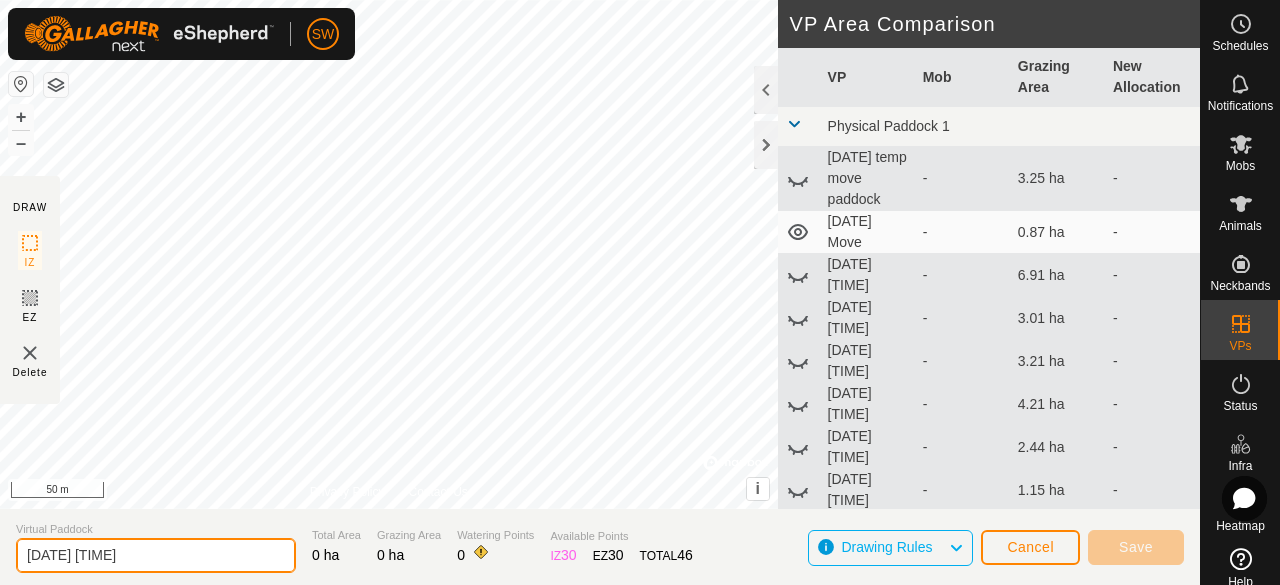 drag, startPoint x: 162, startPoint y: 560, endPoint x: 0, endPoint y: 539, distance: 163.35544 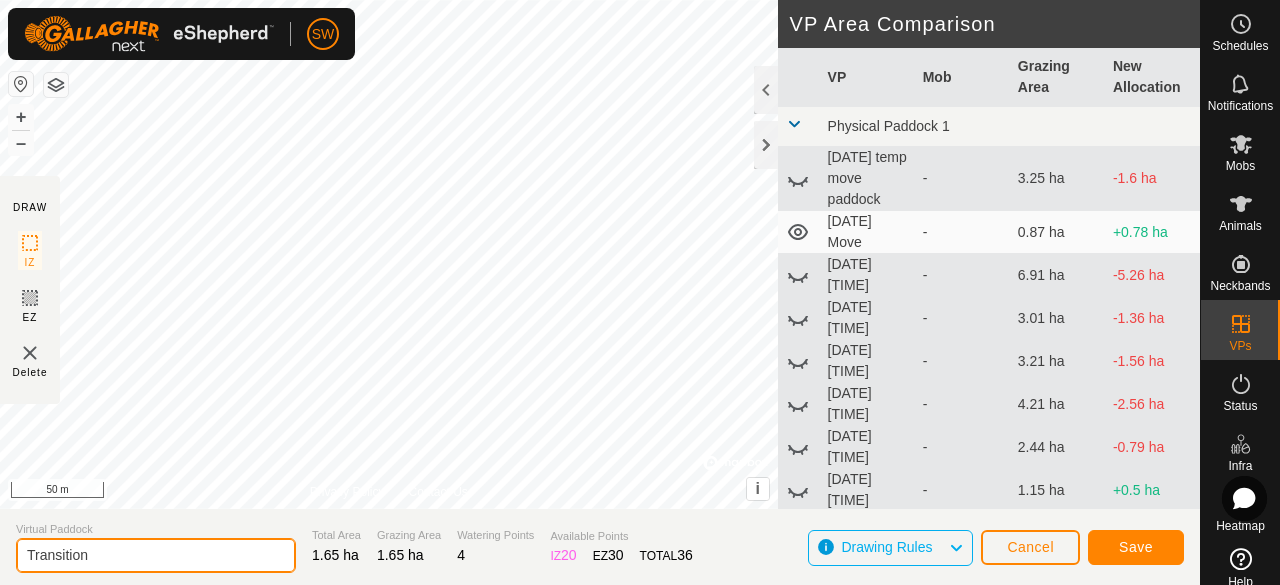 click on "Transition" 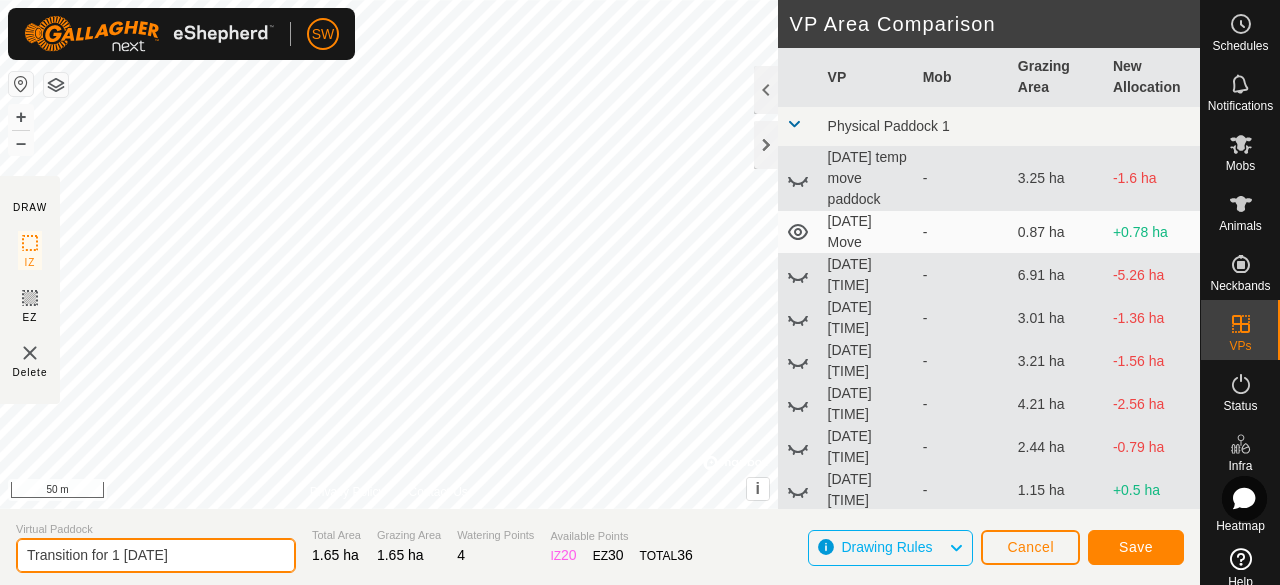 type on "Transition for 1 [DATE]" 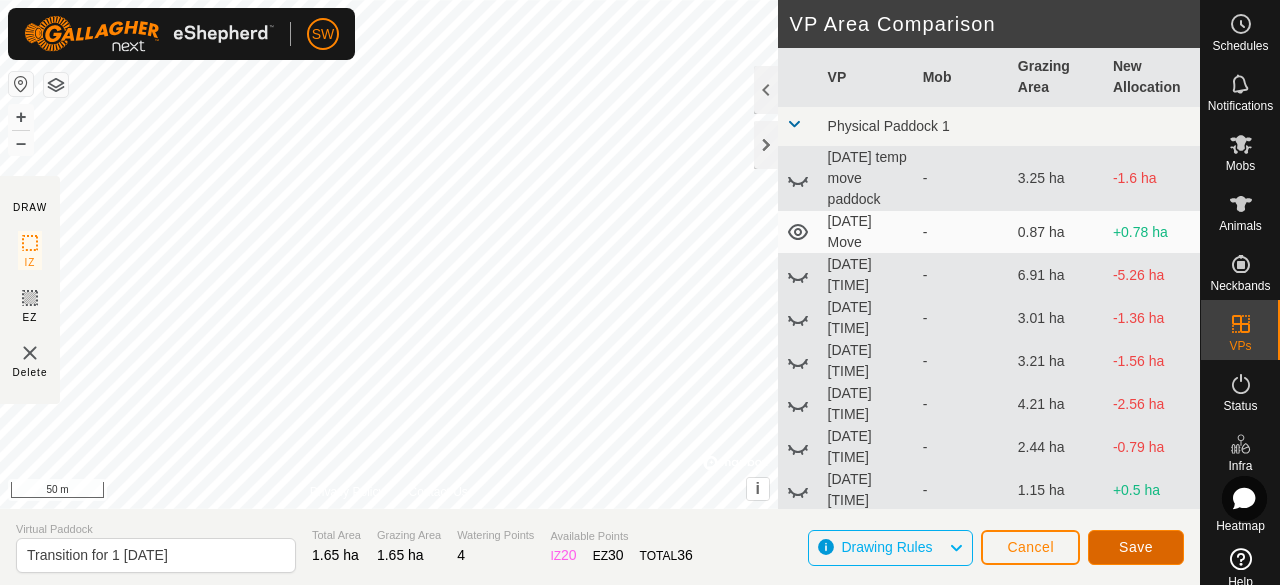 click on "Save" 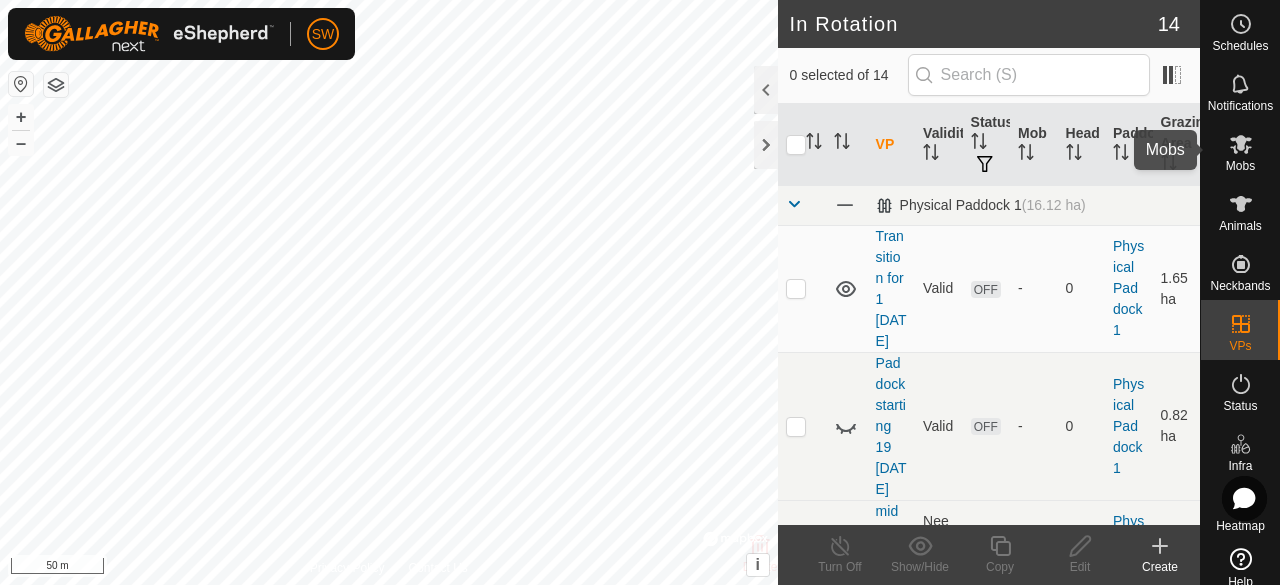 click 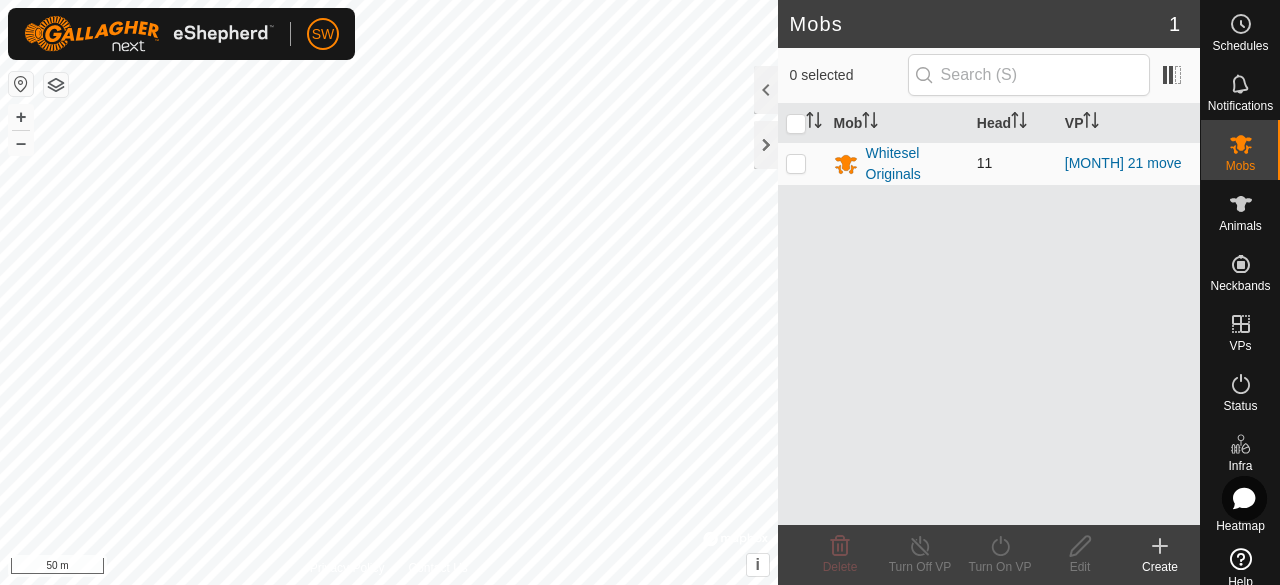 click at bounding box center [796, 163] 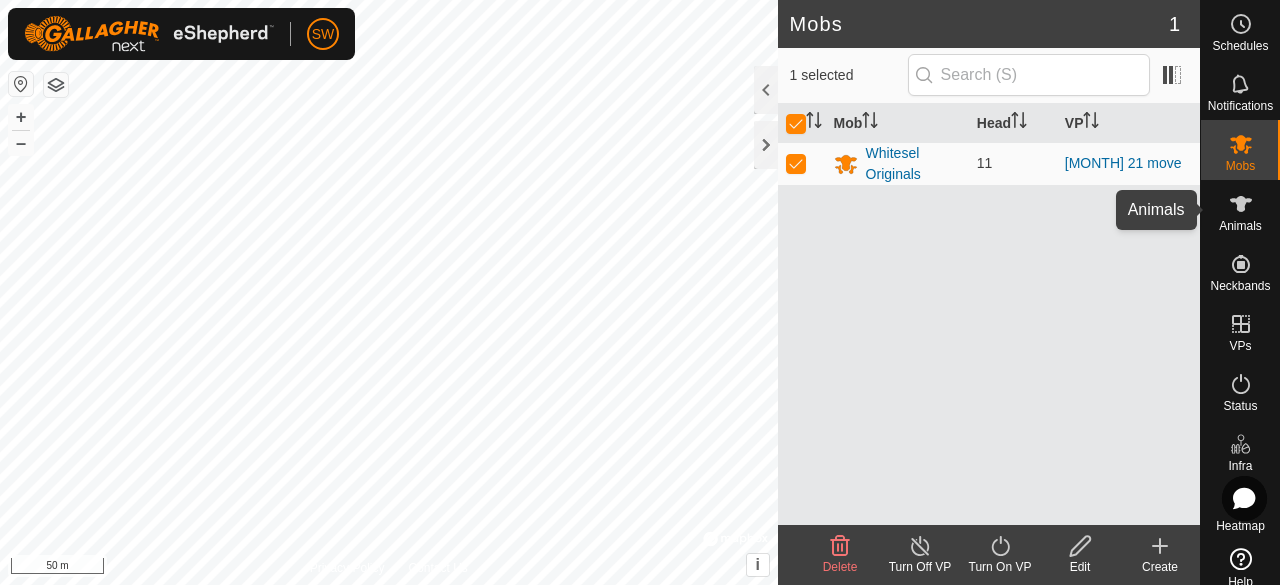 click 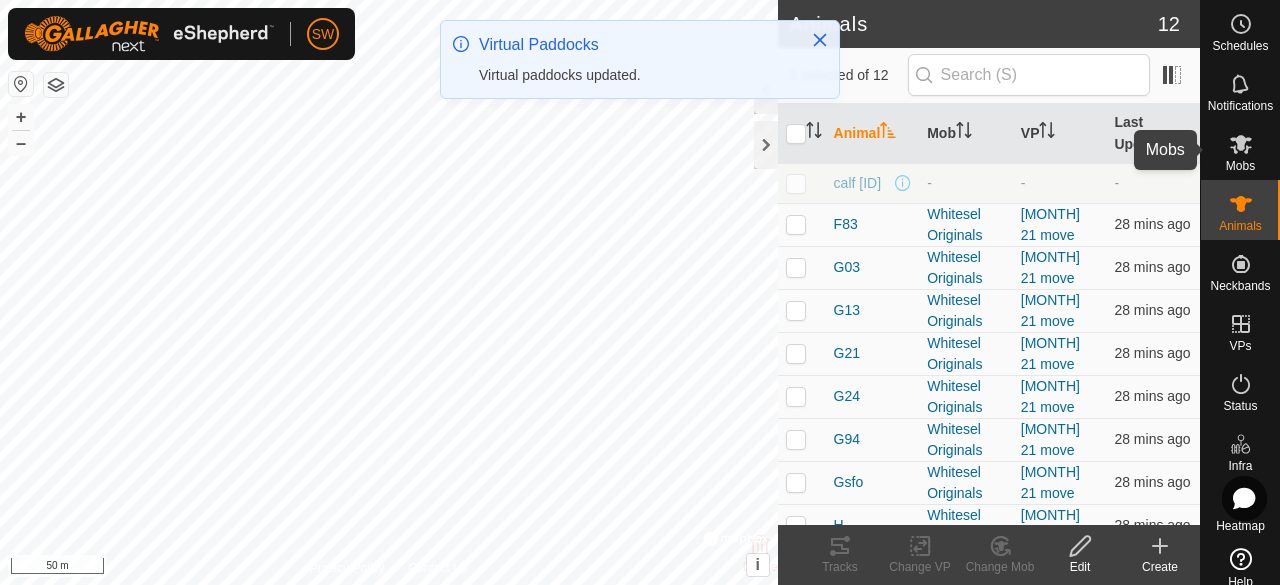 click at bounding box center [1241, 144] 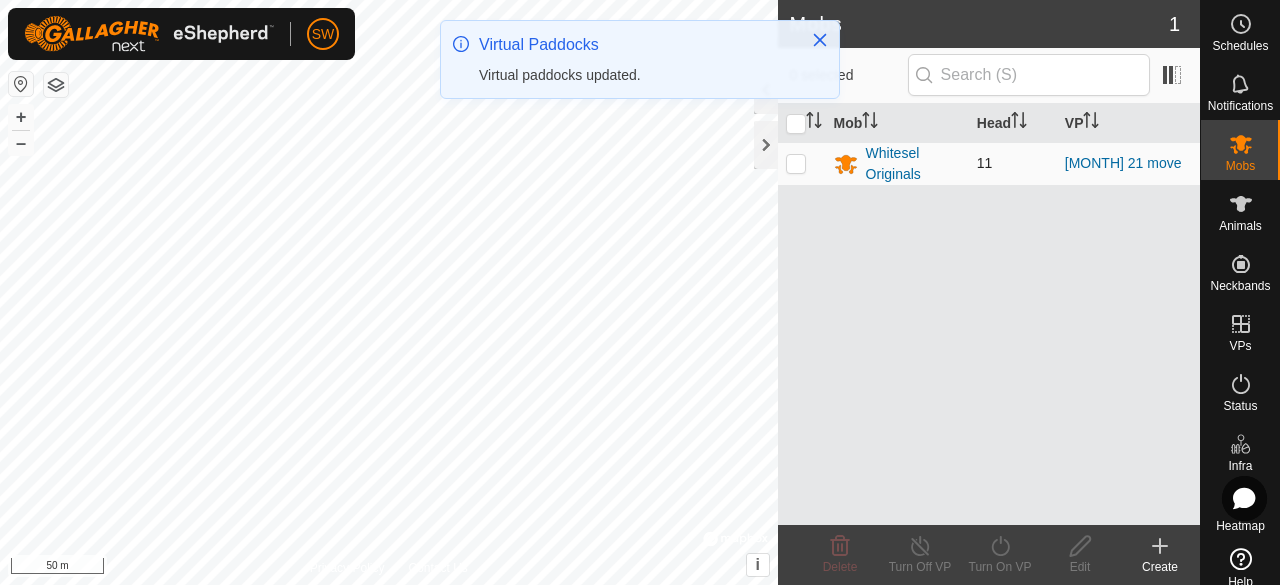 click at bounding box center (802, 163) 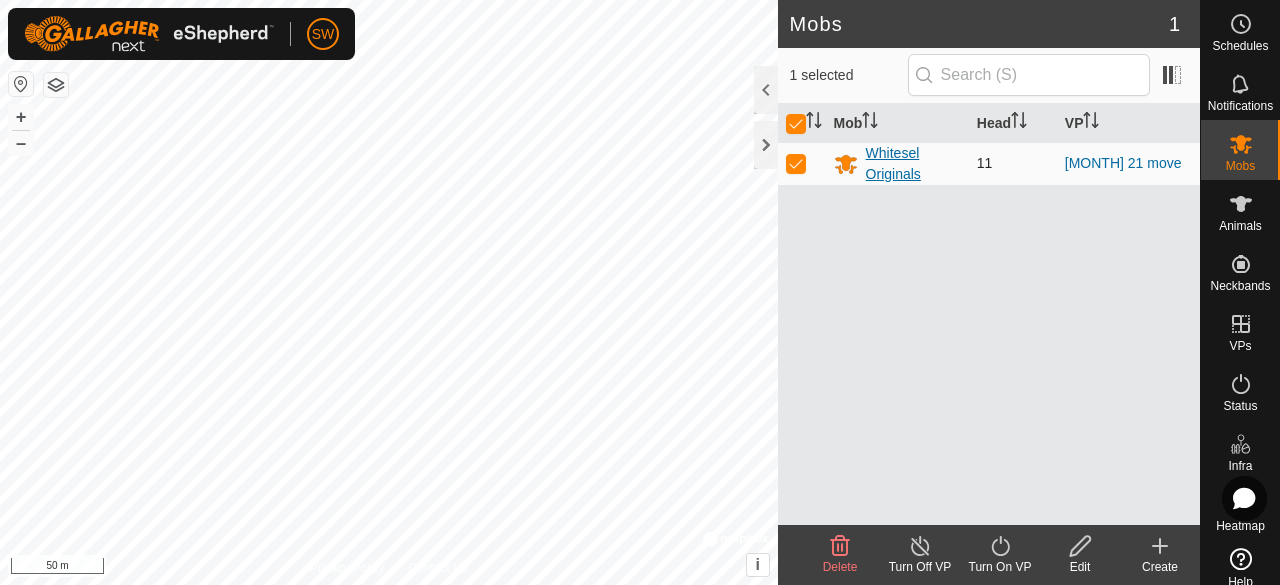 click on "Whitesel Originals" at bounding box center (913, 164) 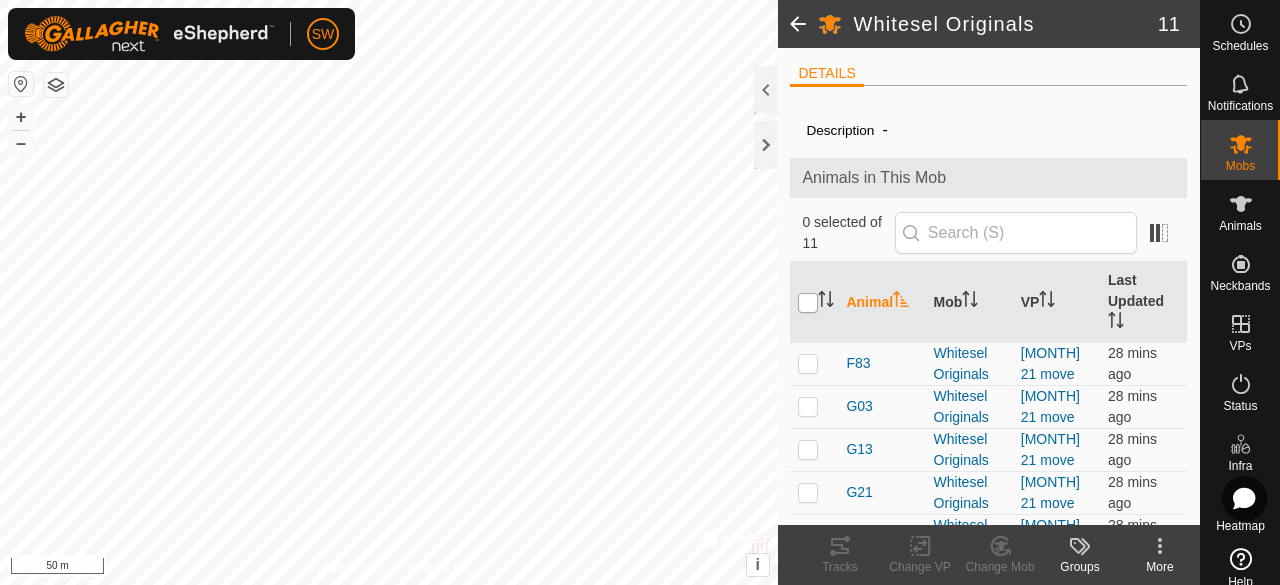 click at bounding box center [808, 303] 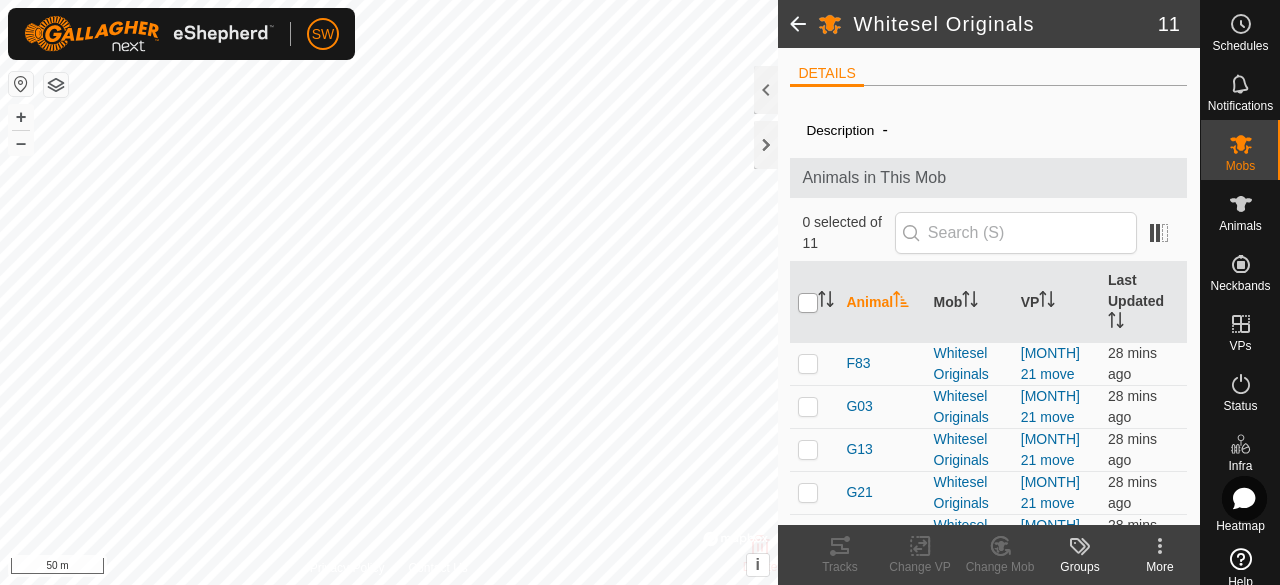 checkbox on "true" 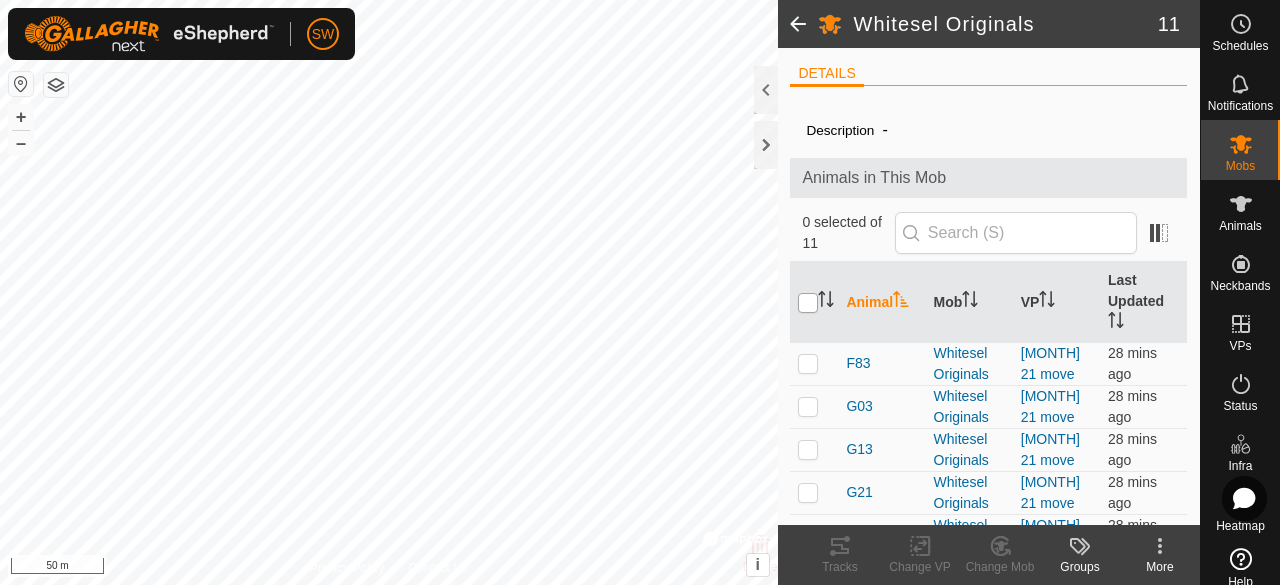 checkbox on "true" 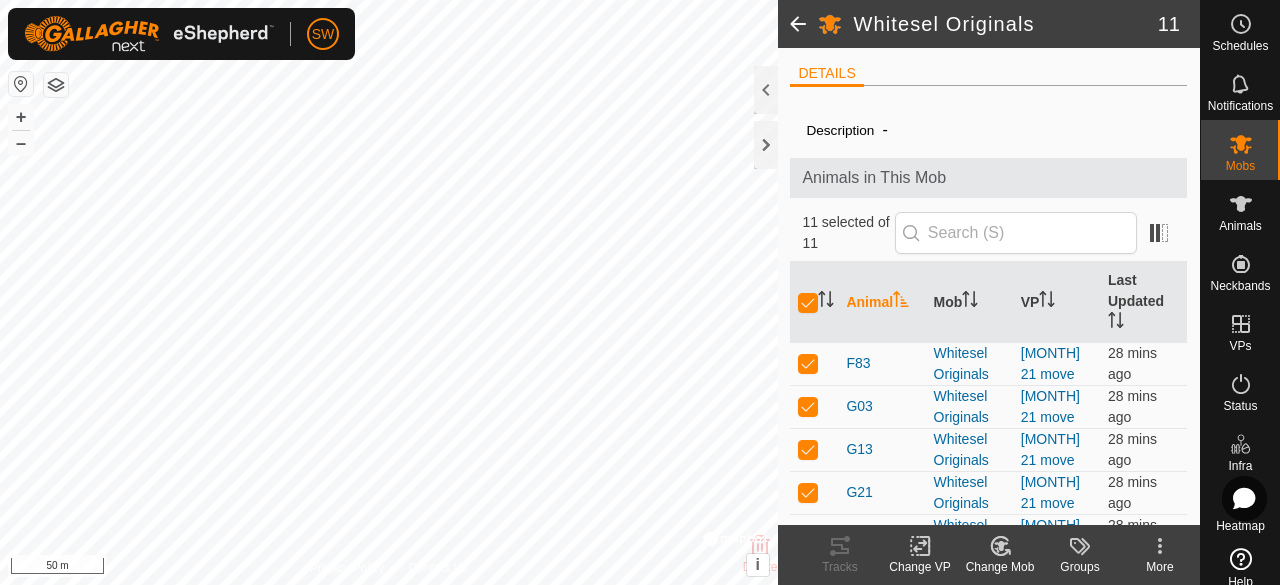 click 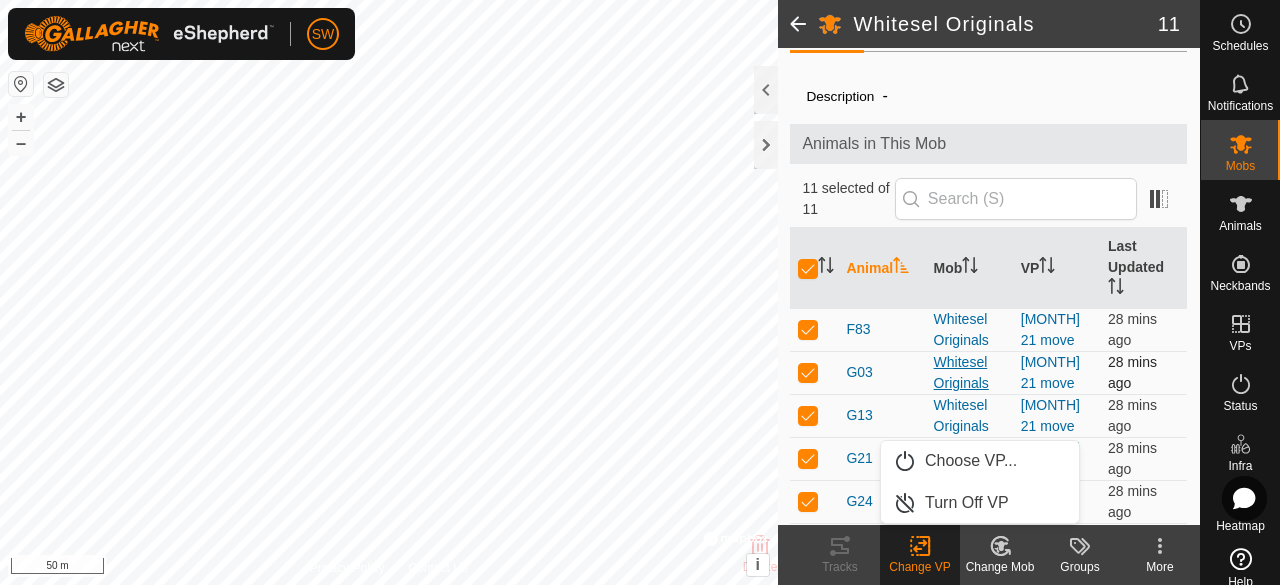 scroll, scrollTop: 40, scrollLeft: 0, axis: vertical 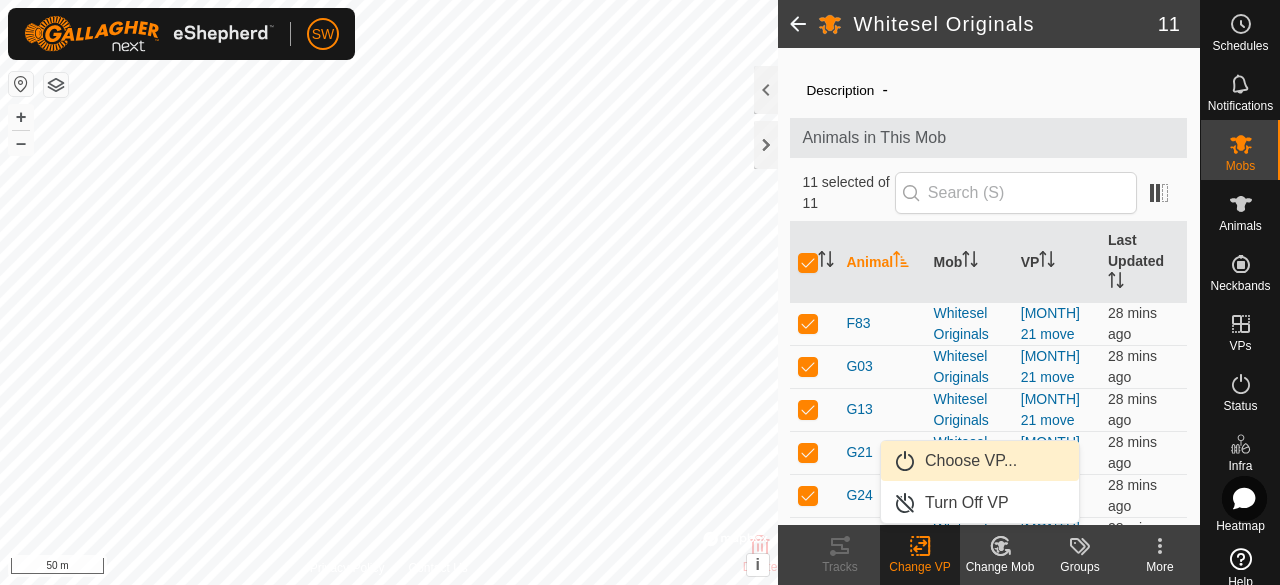 click on "Choose VP..." at bounding box center (980, 461) 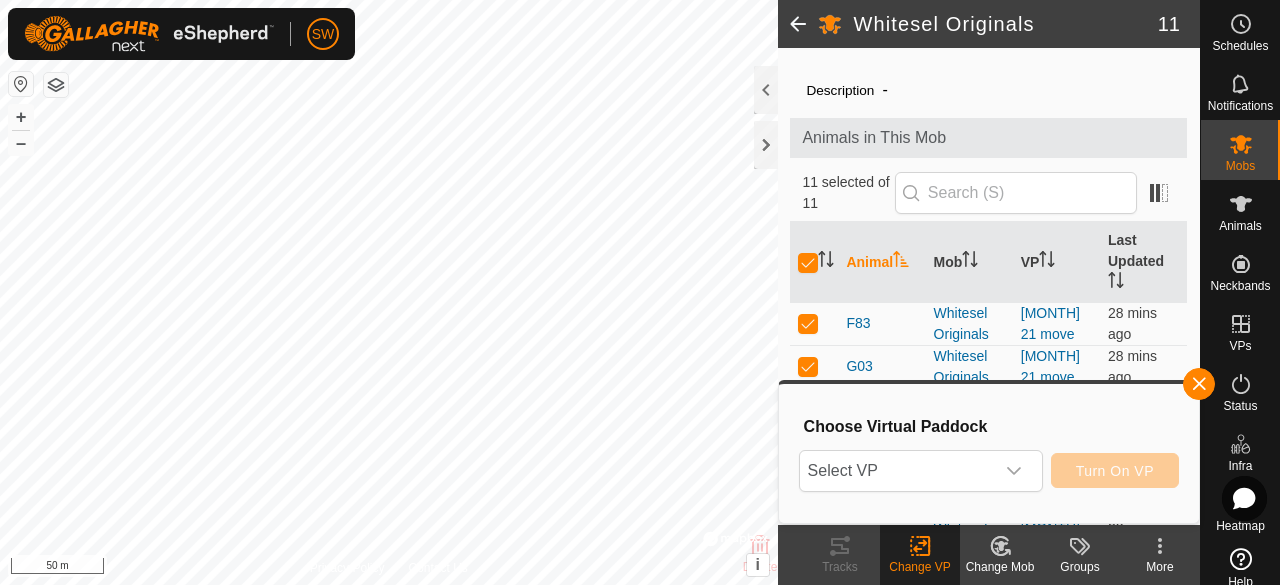click on "Select VP" at bounding box center (897, 471) 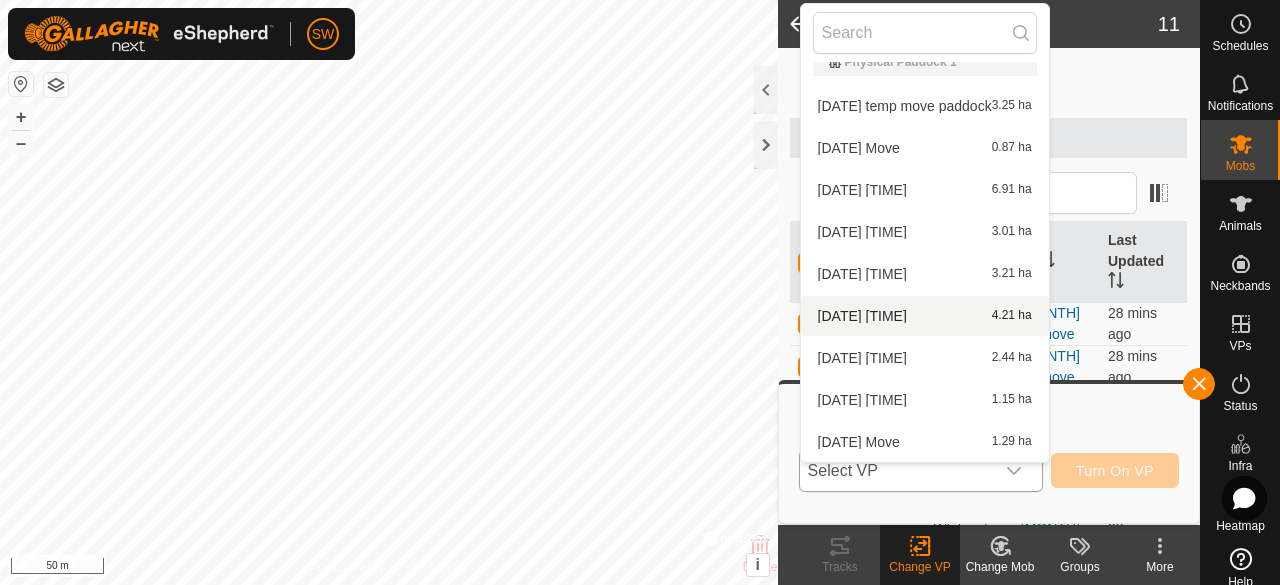 scroll, scrollTop: 232, scrollLeft: 0, axis: vertical 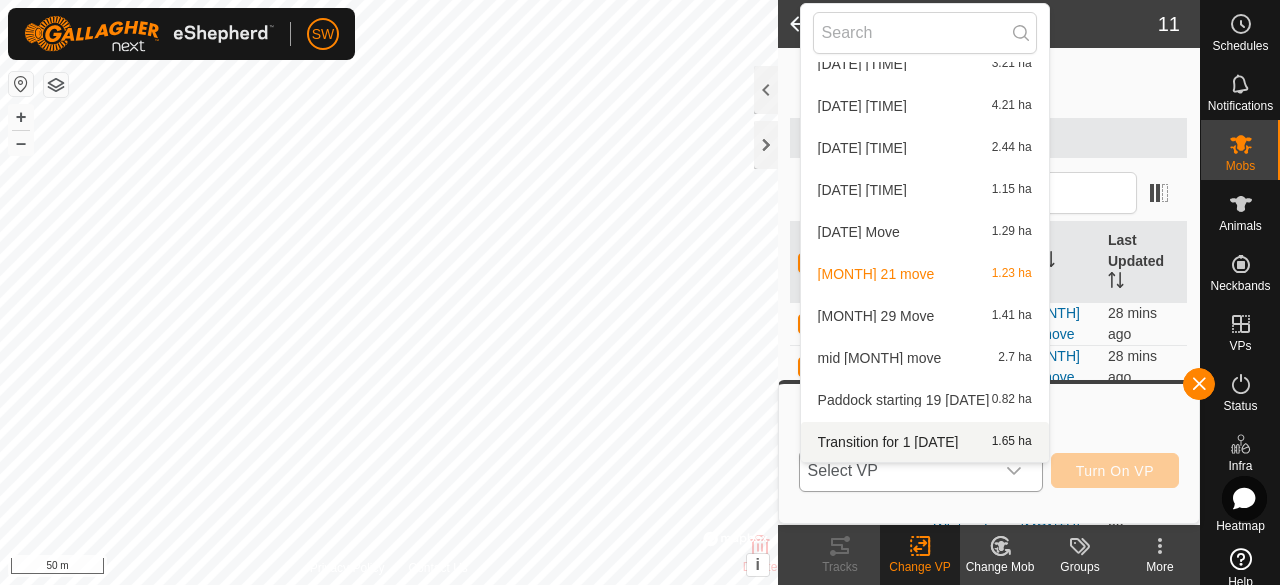 click on "Transition for 1 [DATE]  1.65 ha" at bounding box center (925, 442) 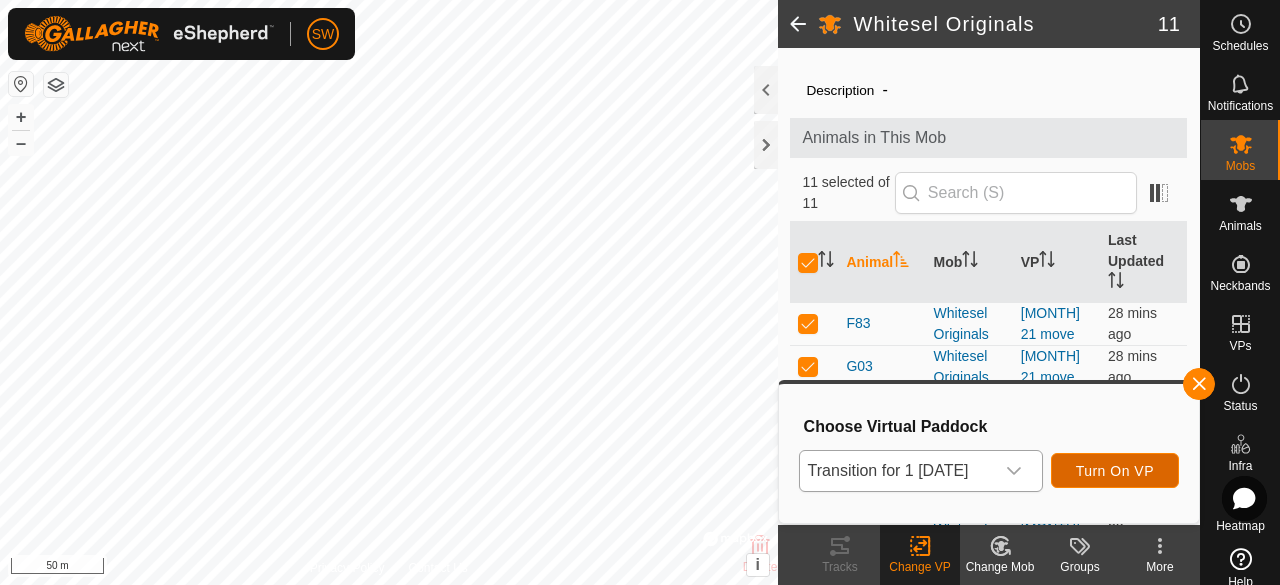 click on "Turn On VP" at bounding box center [1115, 471] 